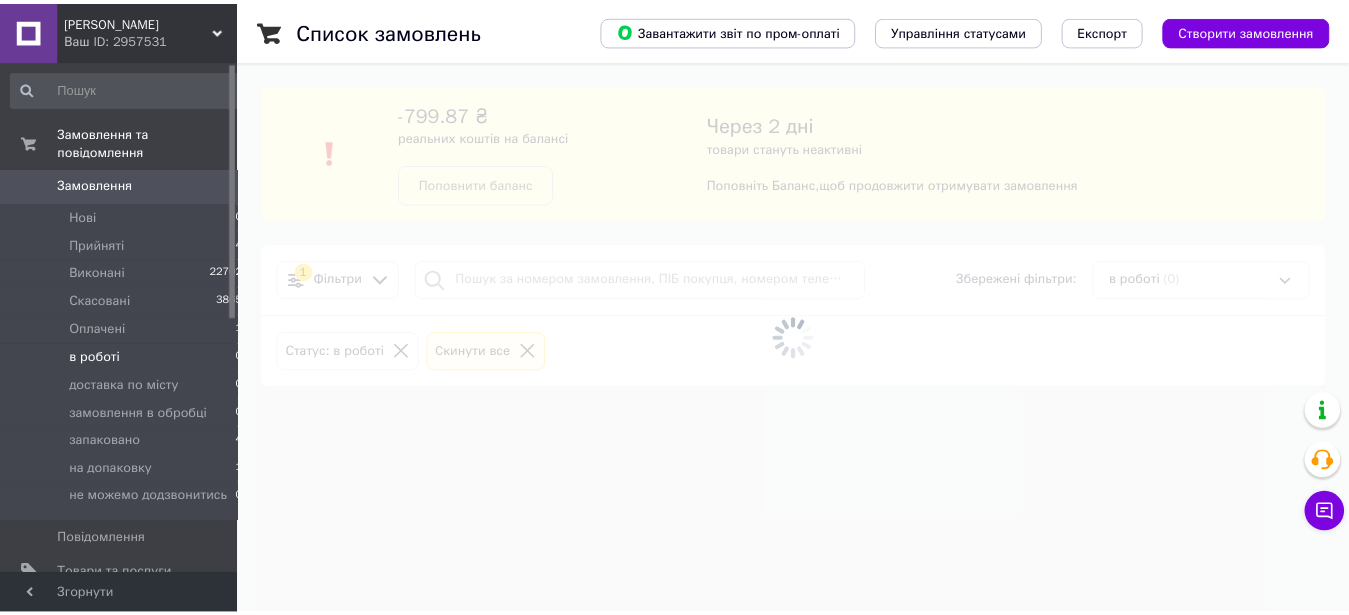 scroll, scrollTop: 0, scrollLeft: 0, axis: both 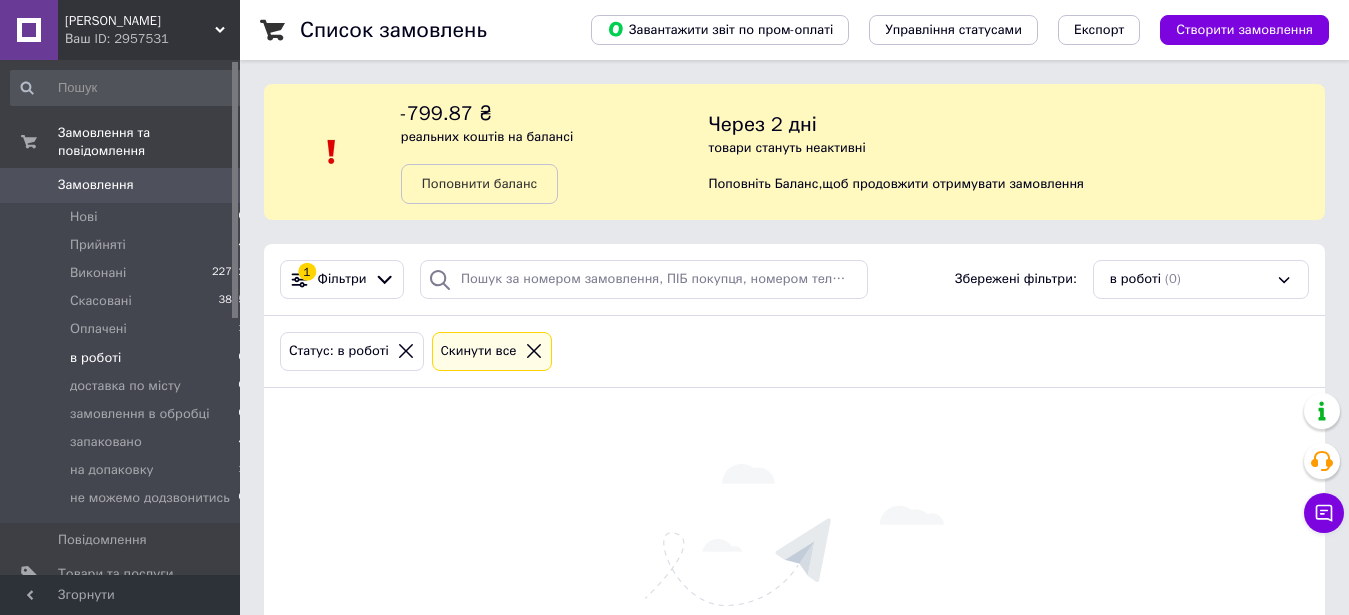 click on "Оплачені" at bounding box center (98, 329) 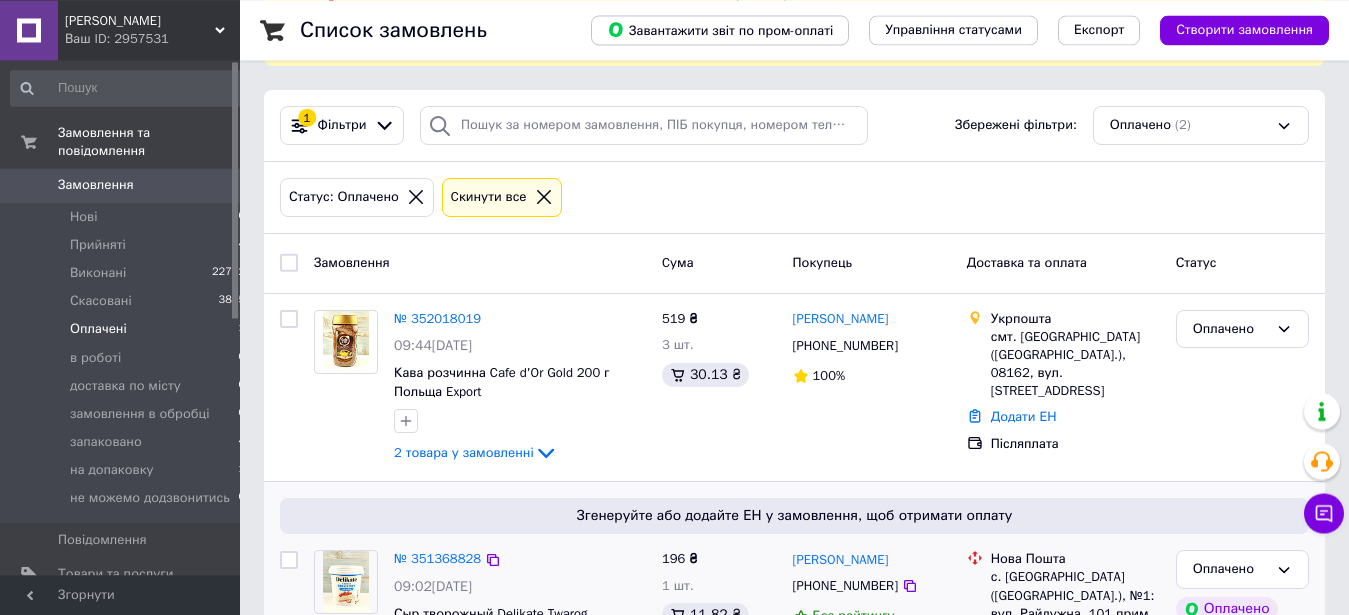 scroll, scrollTop: 153, scrollLeft: 0, axis: vertical 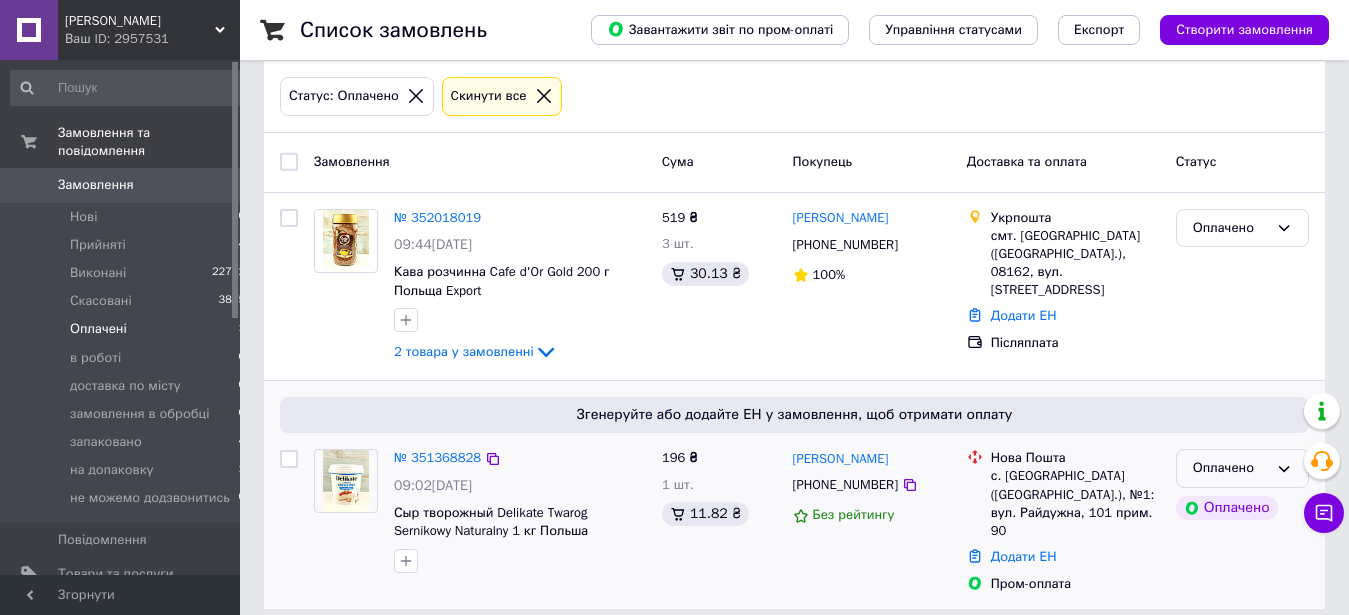 click on "Оплачено" at bounding box center [1230, 468] 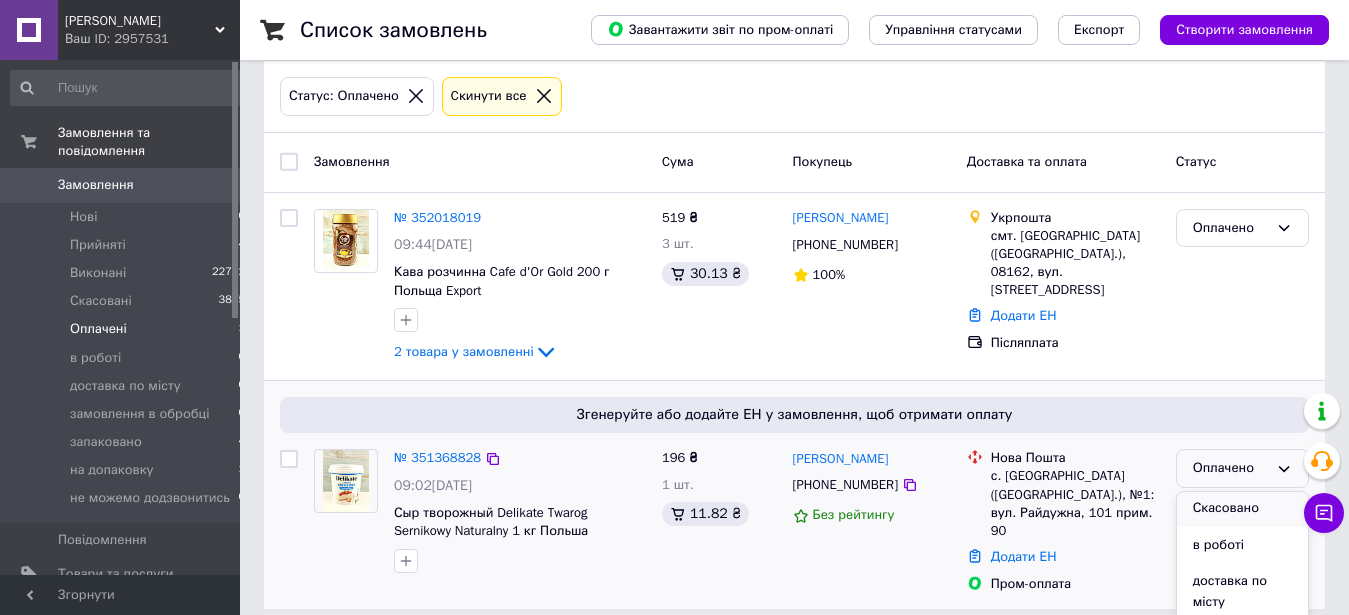 scroll, scrollTop: 102, scrollLeft: 0, axis: vertical 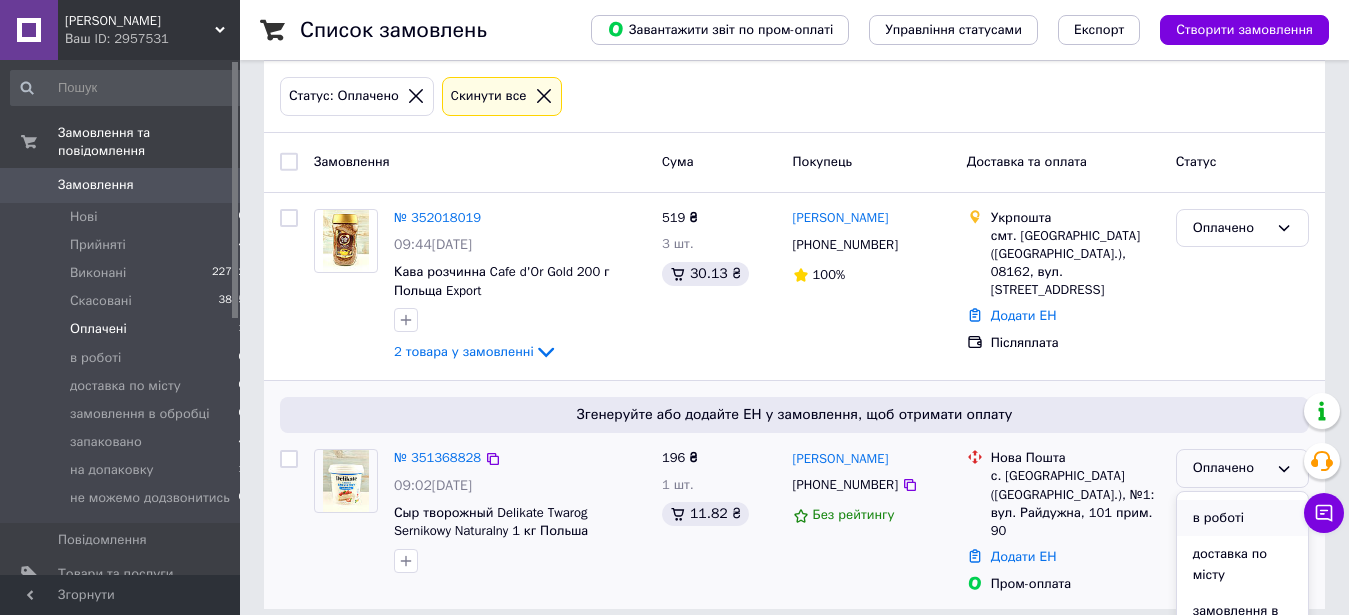 click on "в роботі" at bounding box center (1242, 518) 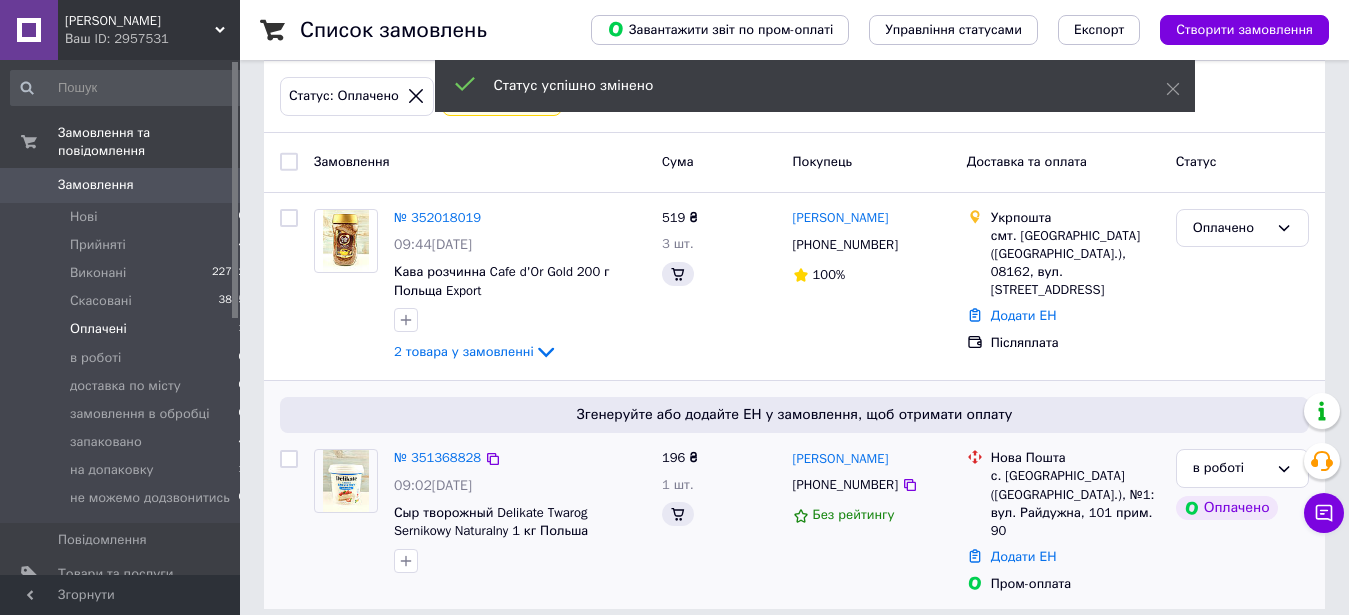 click on "№ 352018019" at bounding box center [437, 217] 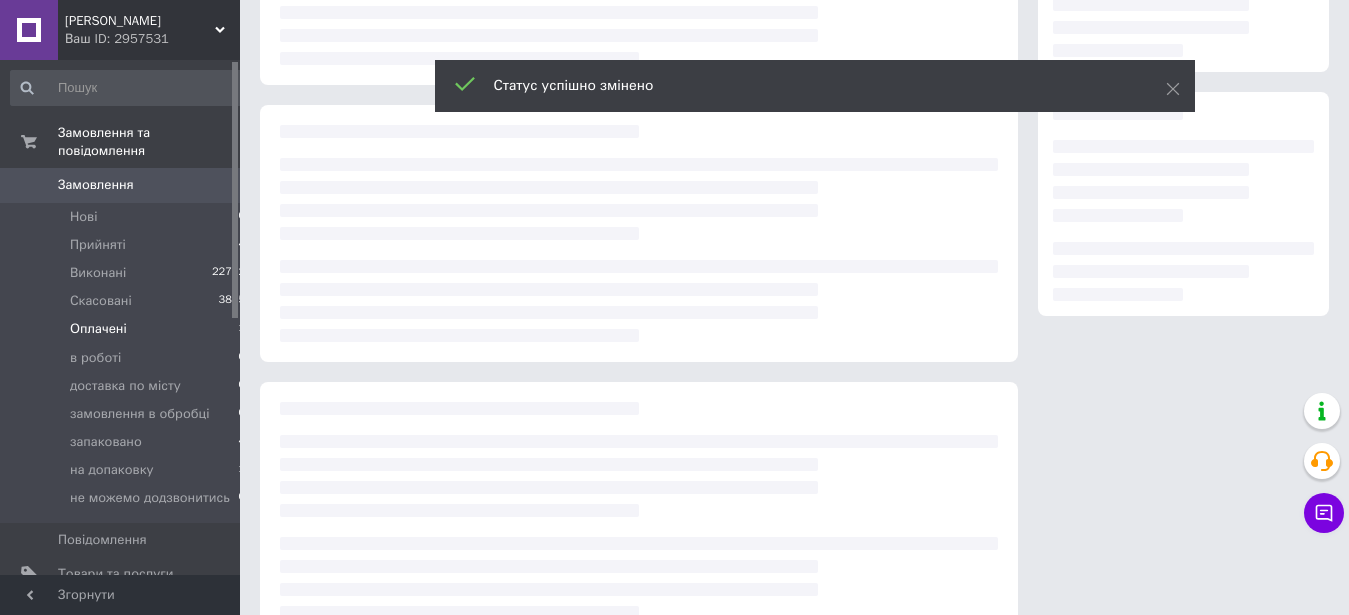 scroll, scrollTop: 0, scrollLeft: 0, axis: both 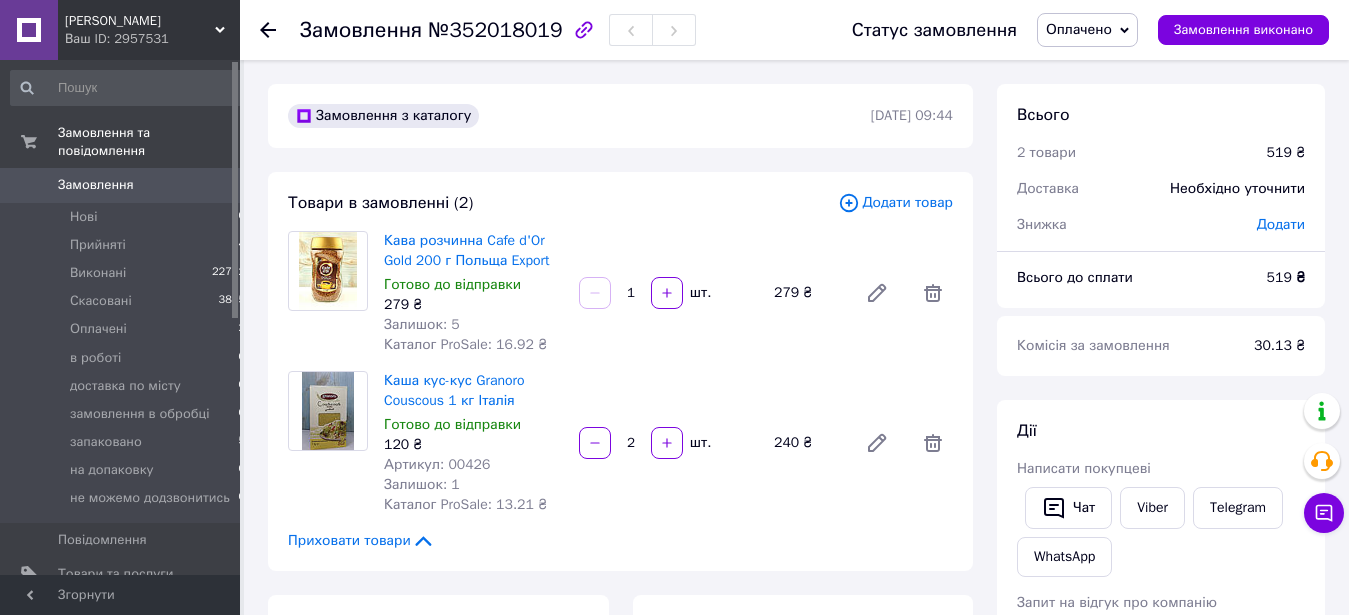 click on "Оплачено" at bounding box center [1079, 29] 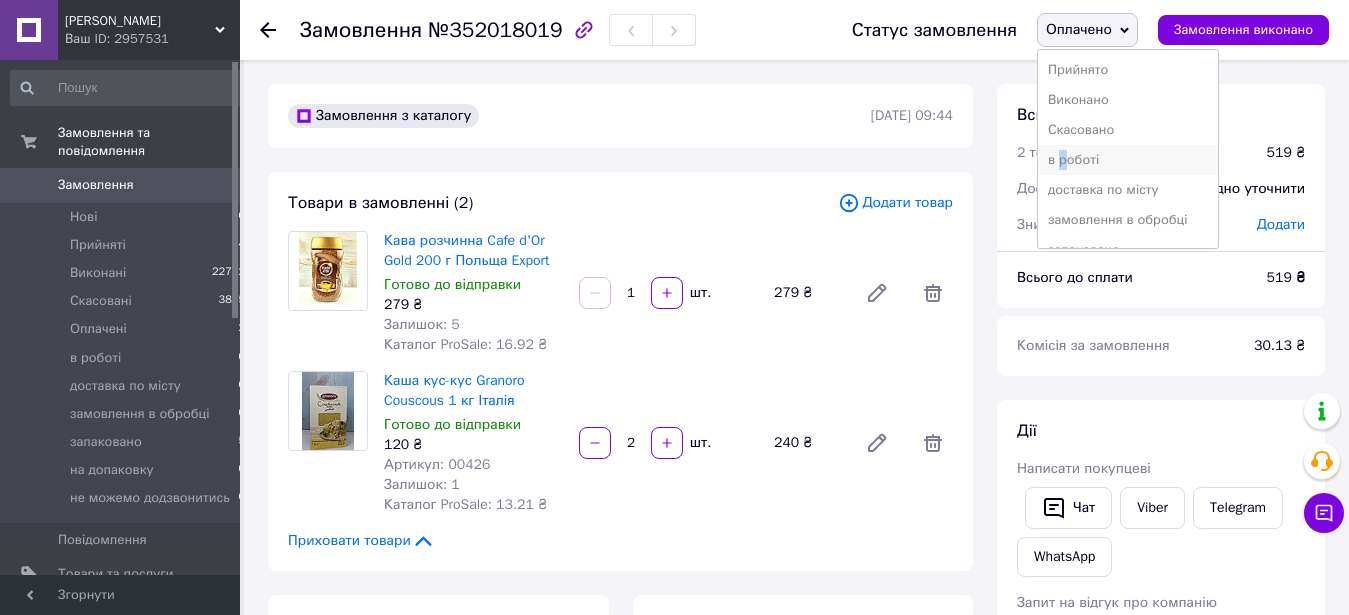 click on "в роботі" at bounding box center (1128, 160) 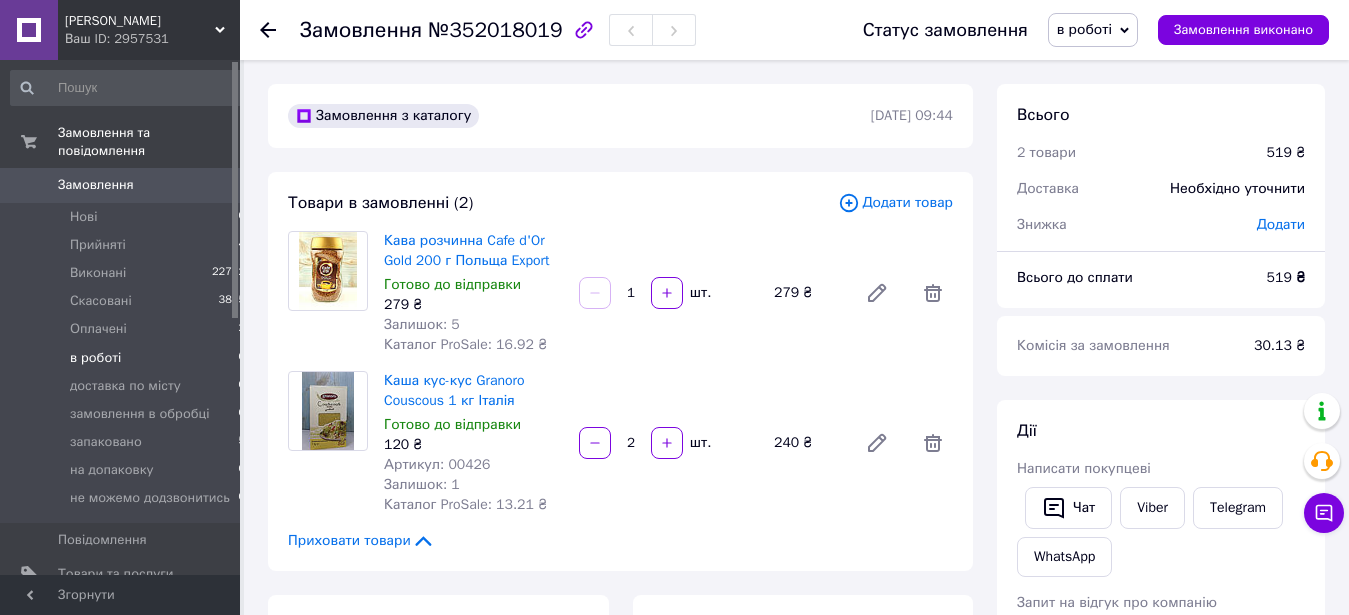 click on "в роботі 0" at bounding box center (128, 358) 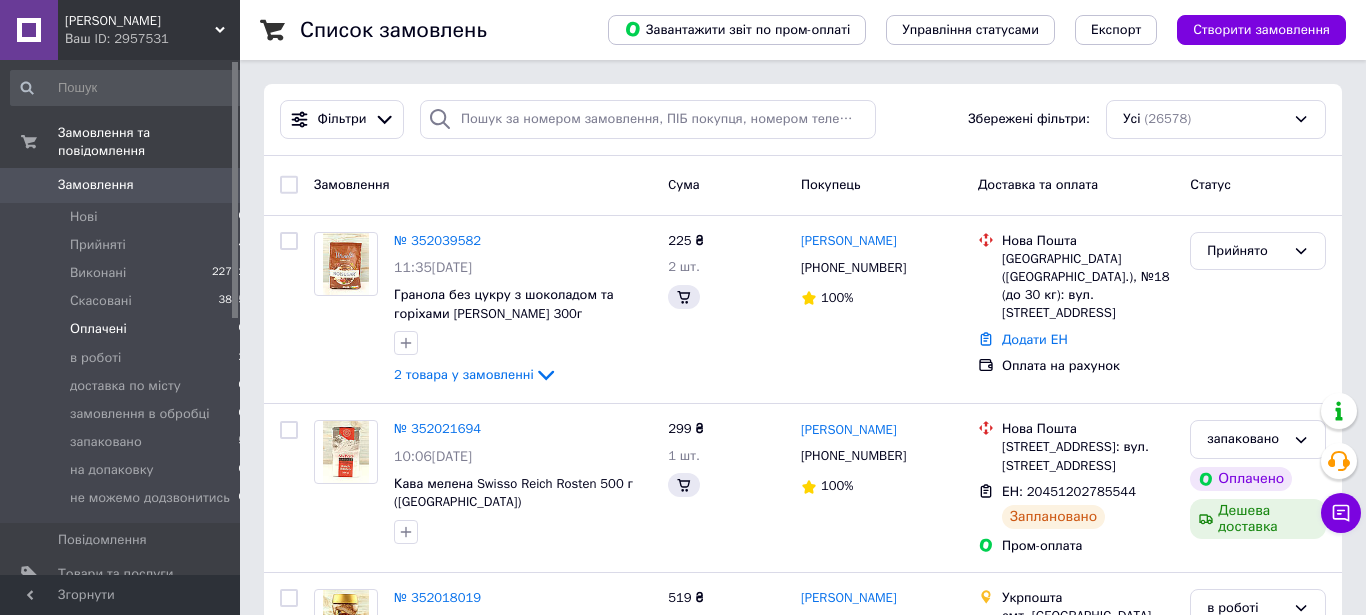 click on "Оплачені 0" at bounding box center (128, 329) 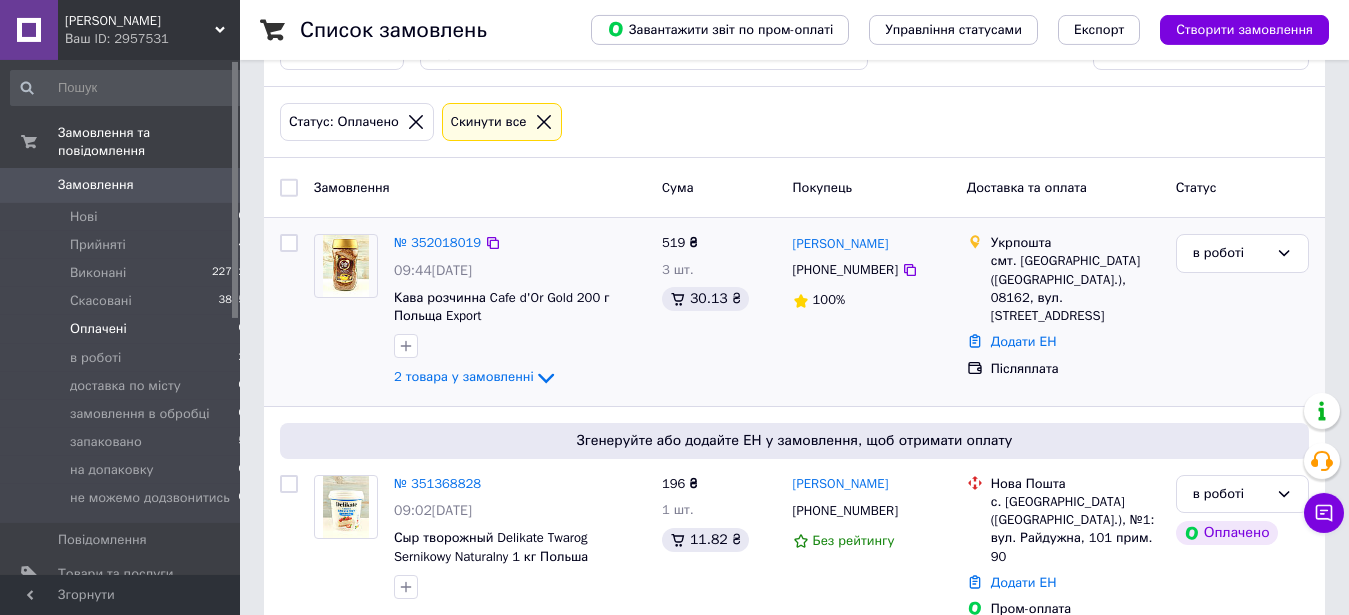scroll, scrollTop: 94, scrollLeft: 0, axis: vertical 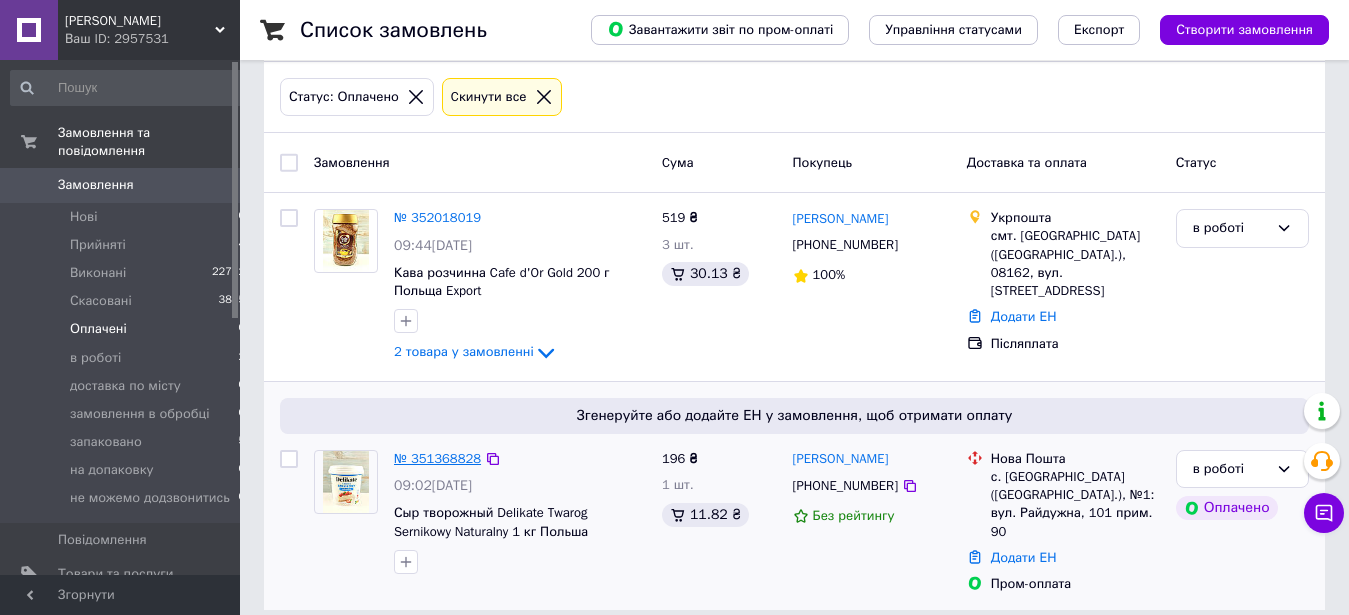 click on "№ 351368828" at bounding box center [437, 458] 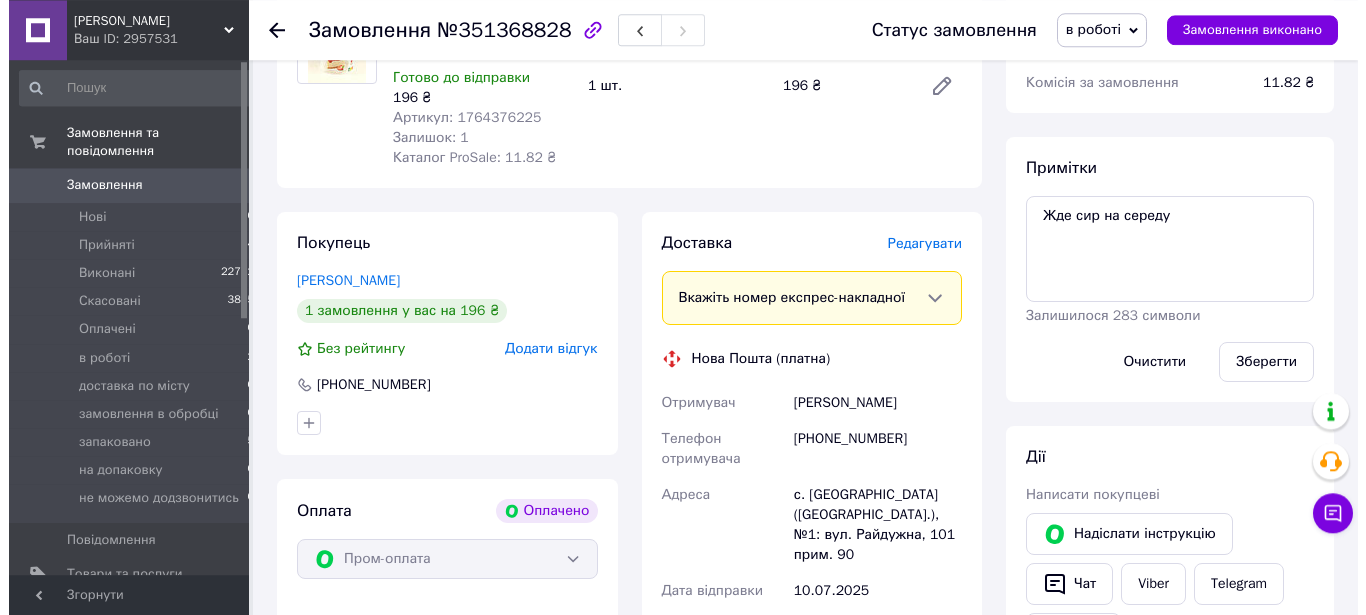 scroll, scrollTop: 306, scrollLeft: 0, axis: vertical 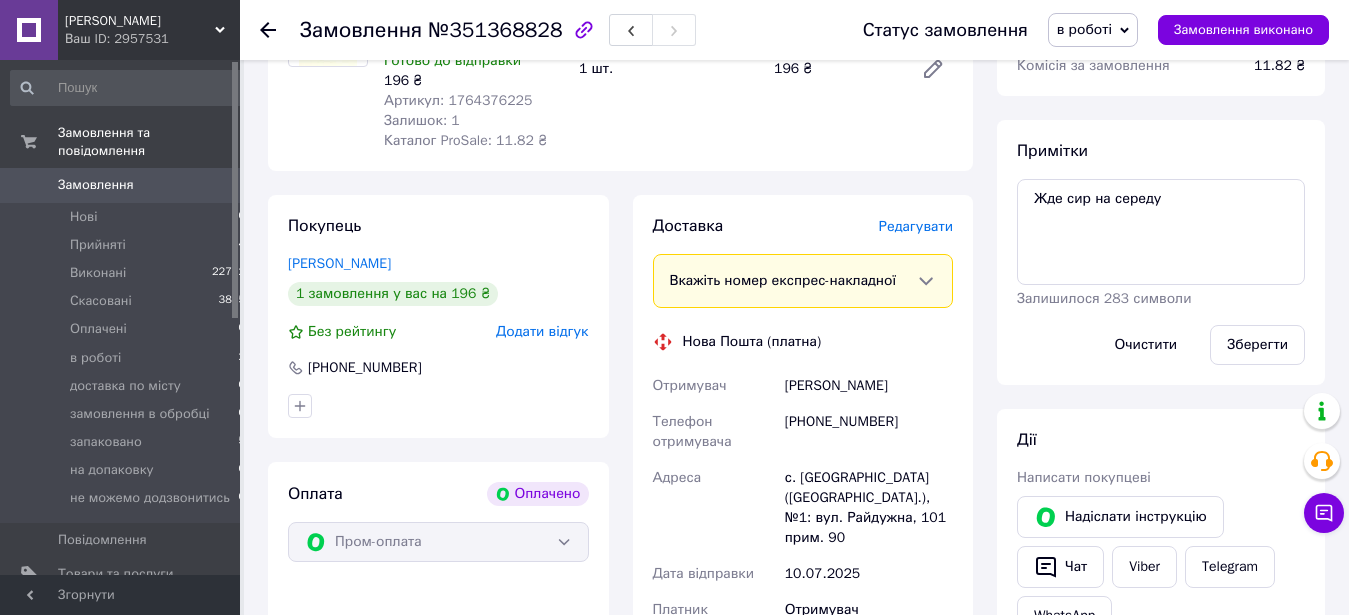 click on "Редагувати" at bounding box center (916, 227) 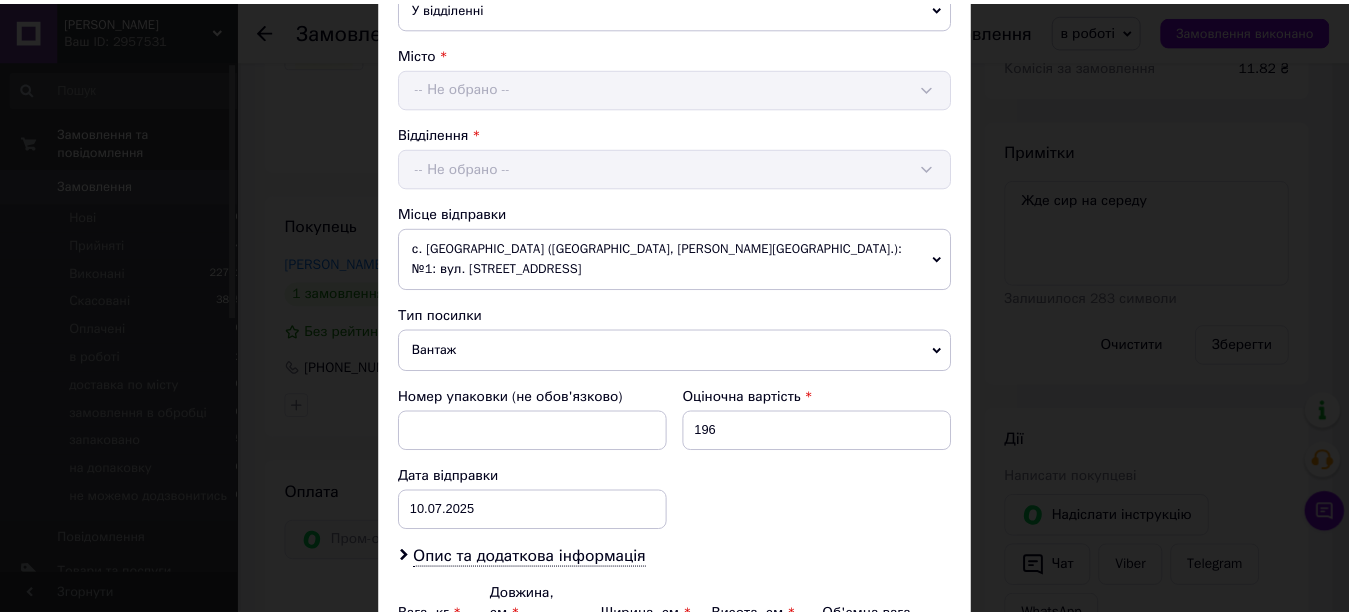 scroll, scrollTop: 713, scrollLeft: 0, axis: vertical 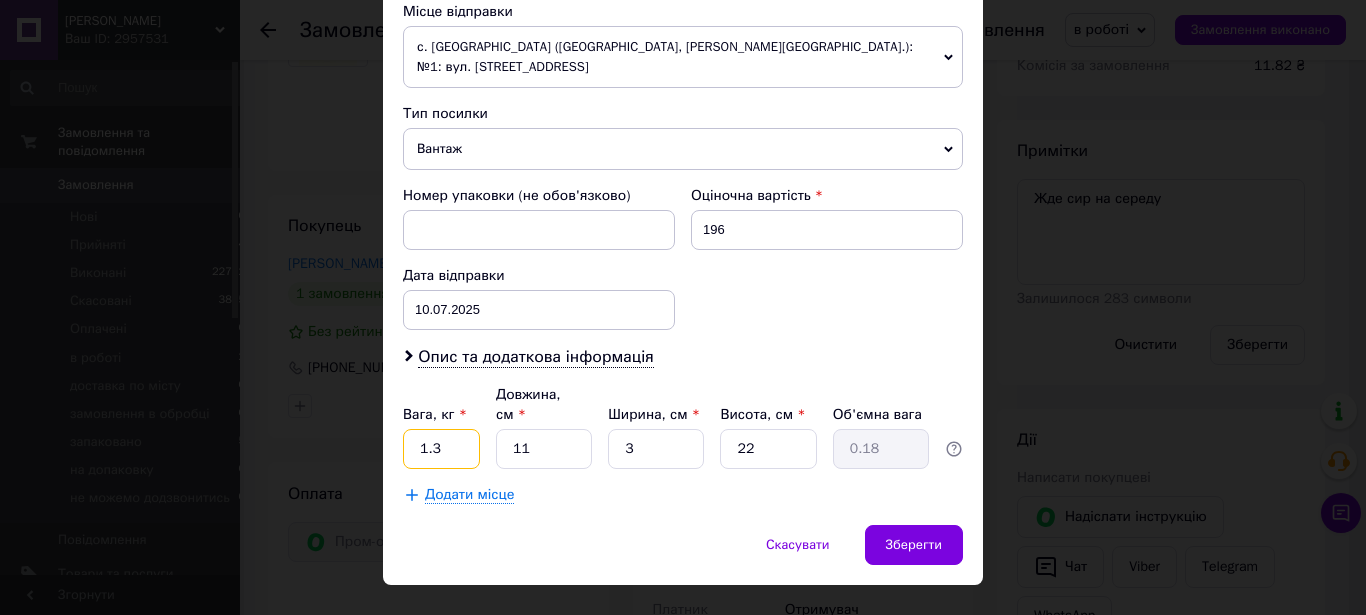 click on "1.3" at bounding box center [441, 449] 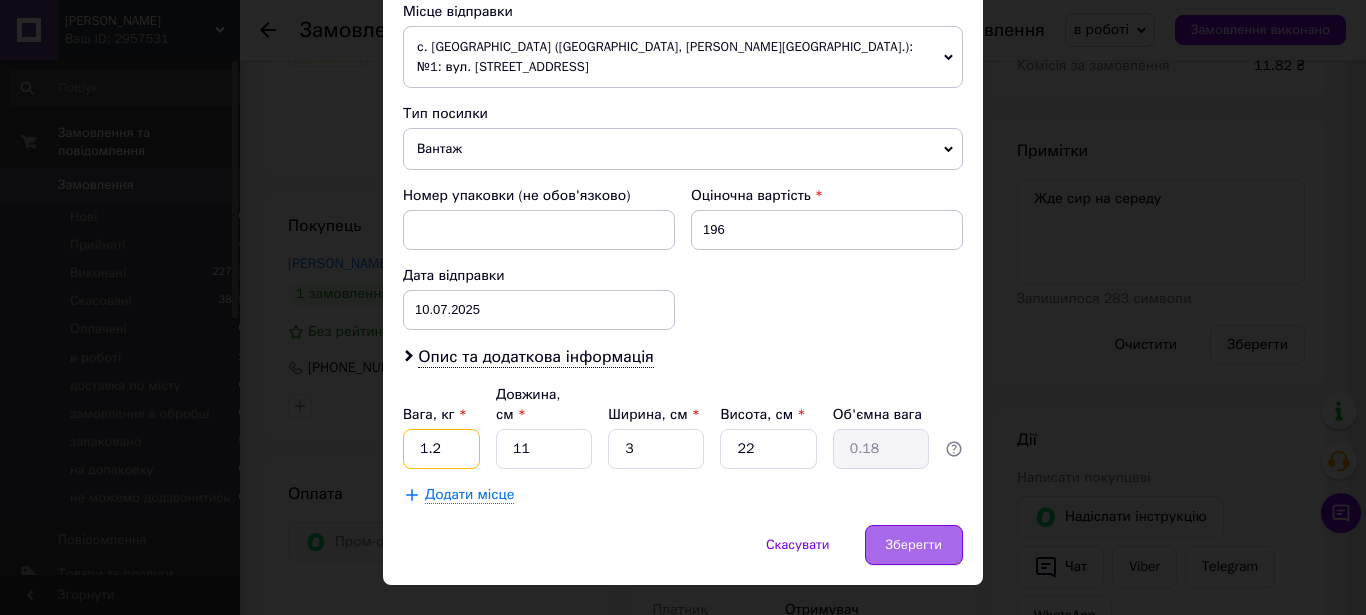 type on "1.2" 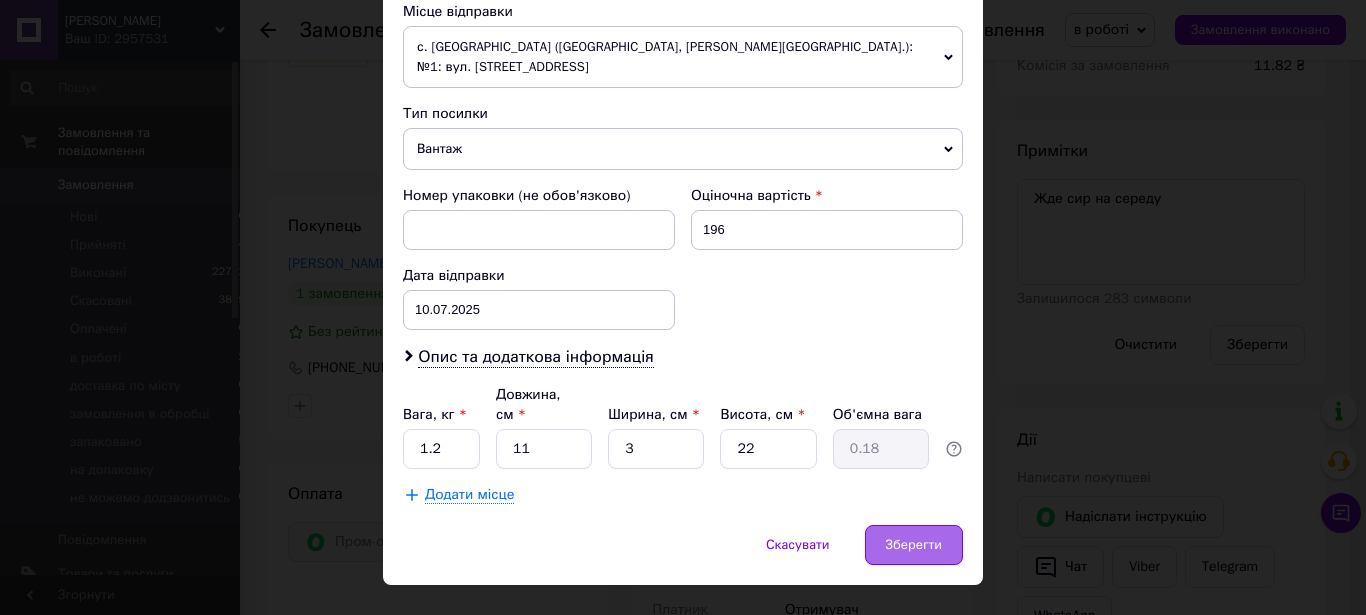click on "Зберегти" at bounding box center [914, 545] 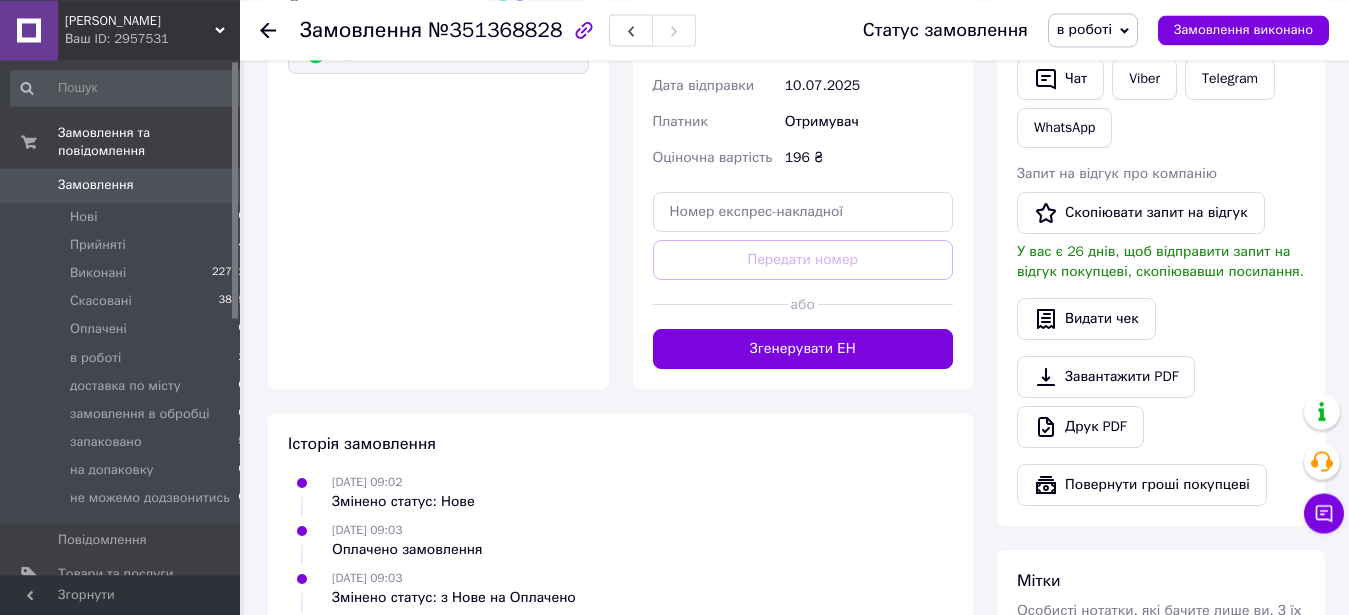 scroll, scrollTop: 816, scrollLeft: 0, axis: vertical 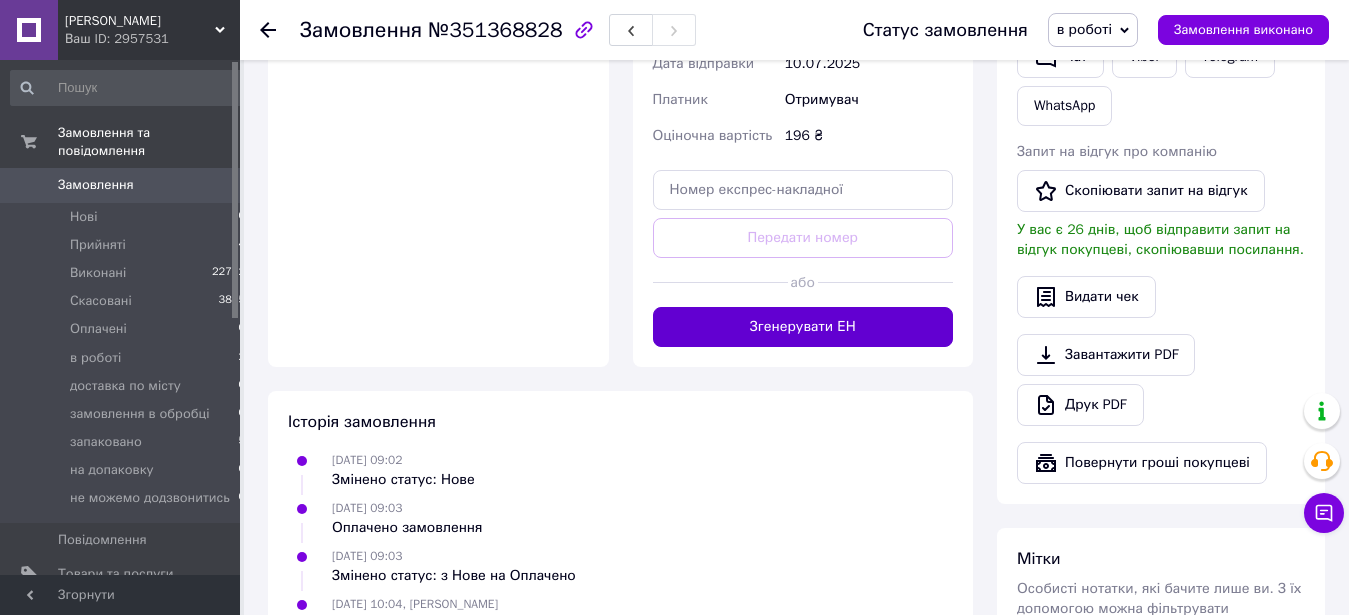 click on "Згенерувати ЕН" at bounding box center (803, 327) 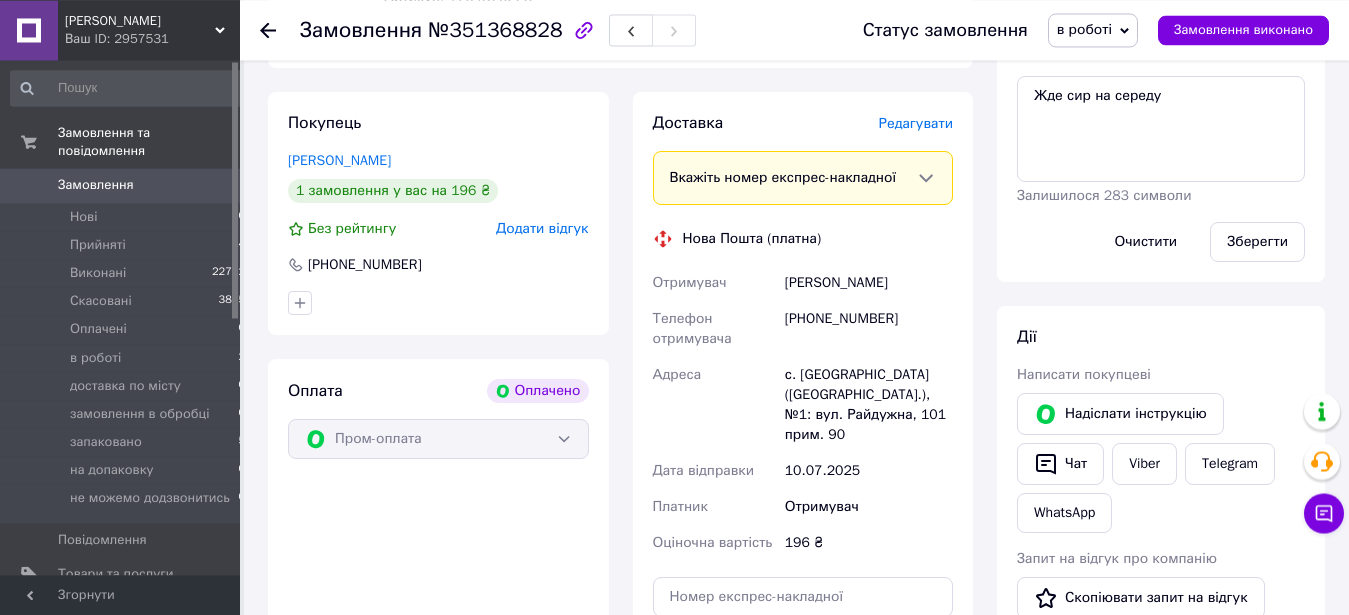 scroll, scrollTop: 408, scrollLeft: 0, axis: vertical 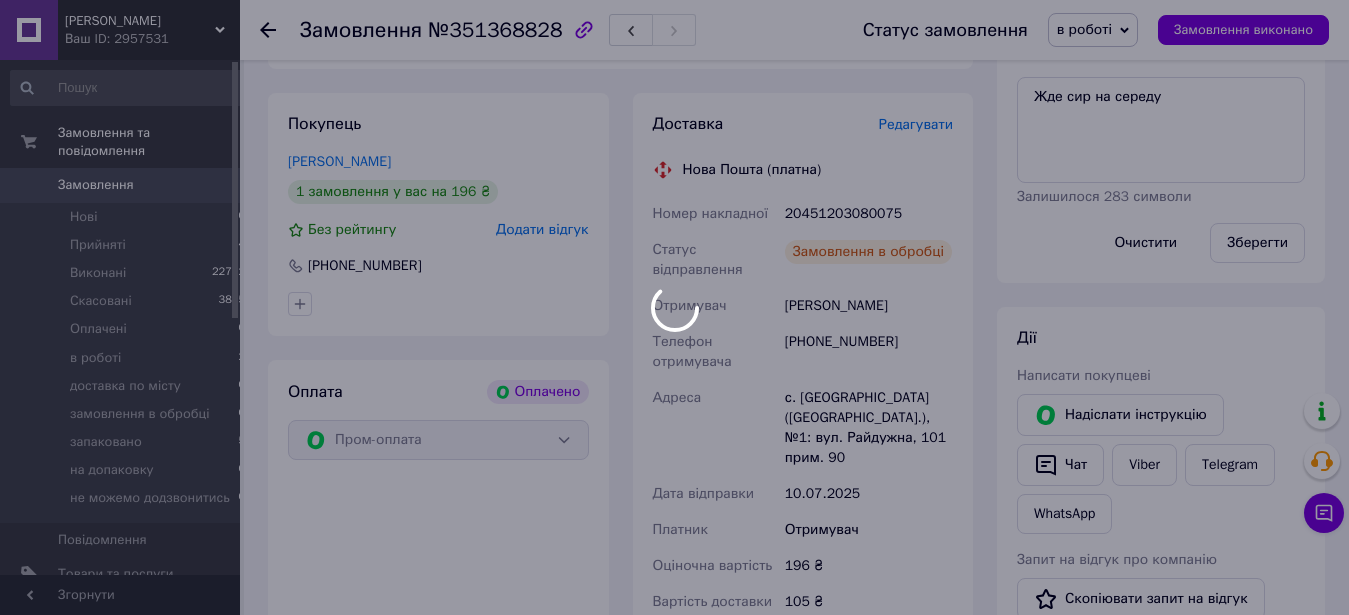 click on "Пан Марципан Ваш ID: 2957531 Сайт Пан Марципан Кабінет покупця Перевірити стан системи Сторінка на порталі Пан Марципан Довідка Вийти Замовлення та повідомлення Замовлення 0 Нові 0 Прийняті 4 Виконані 22702 Скасовані 3865 Оплачені 0 в роботі 2 доставка по місту 0 замовлення в обробці 0 запаковано 5 на допаковку 0 не можемо додзвонитись 0 Повідомлення 0 Товари та послуги Сповіщення 40 99+ Показники роботи компанії Панель управління Відгуки Клієнти Каталог ProSale Аналітика Інструменти веб-майстра та SEO Управління сайтом 196 ₴" at bounding box center (674, 479) 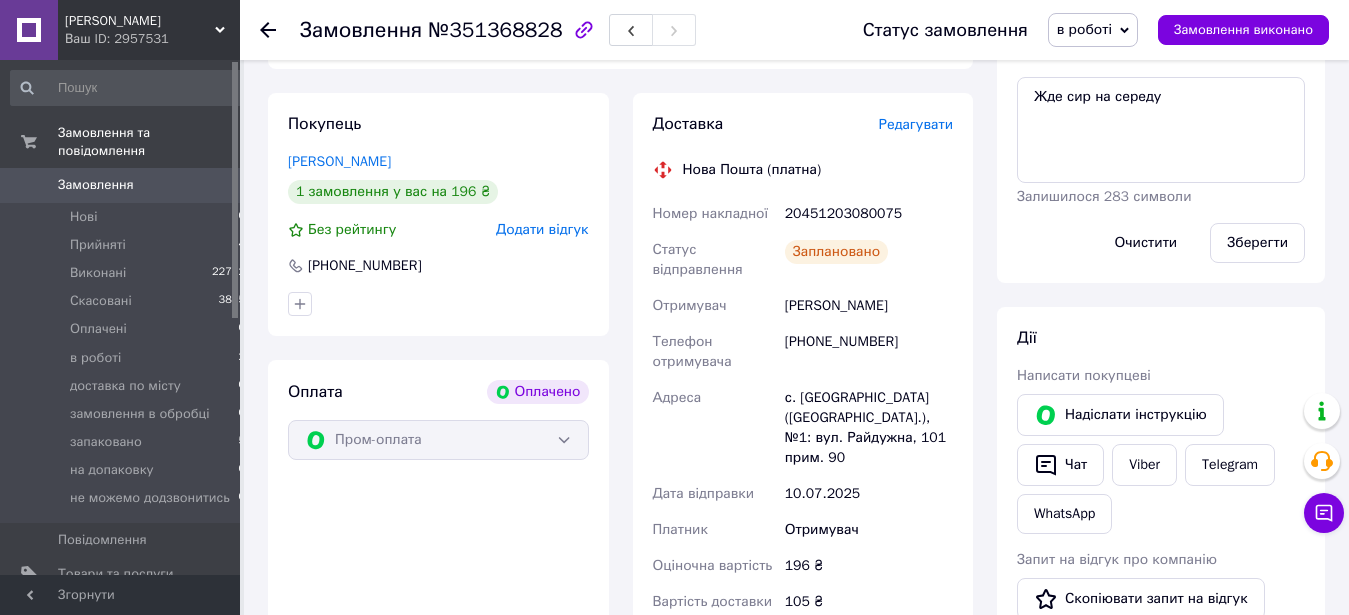 click on "в роботі" at bounding box center (1084, 29) 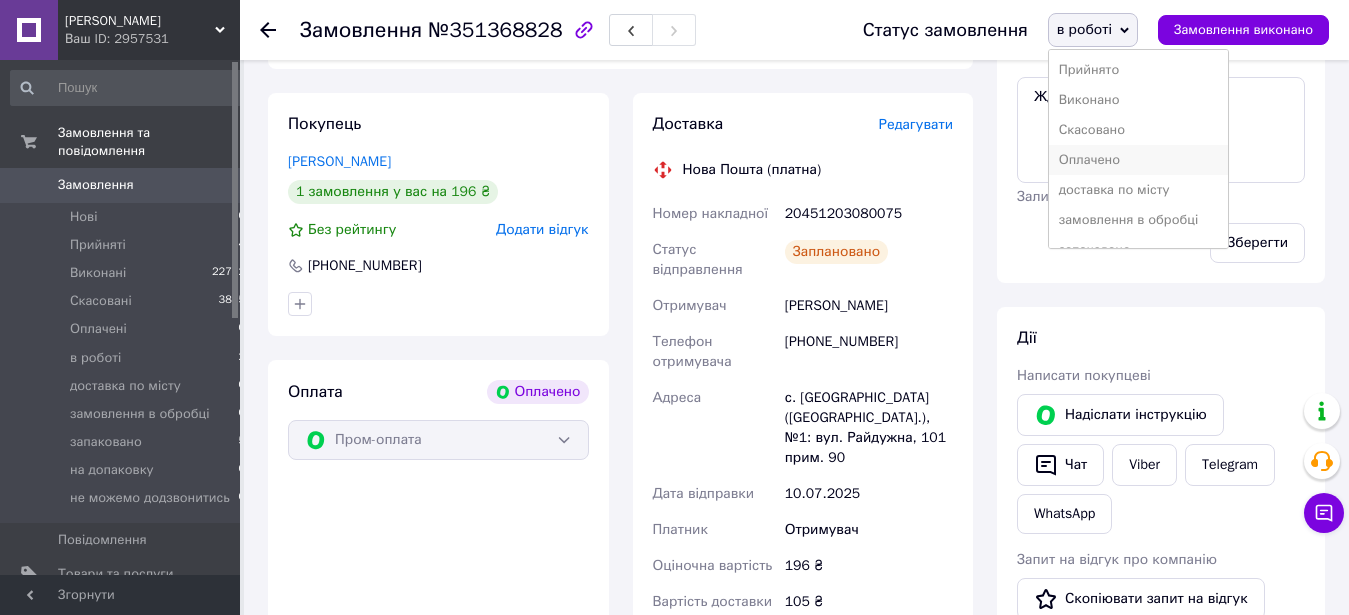 scroll, scrollTop: 99, scrollLeft: 0, axis: vertical 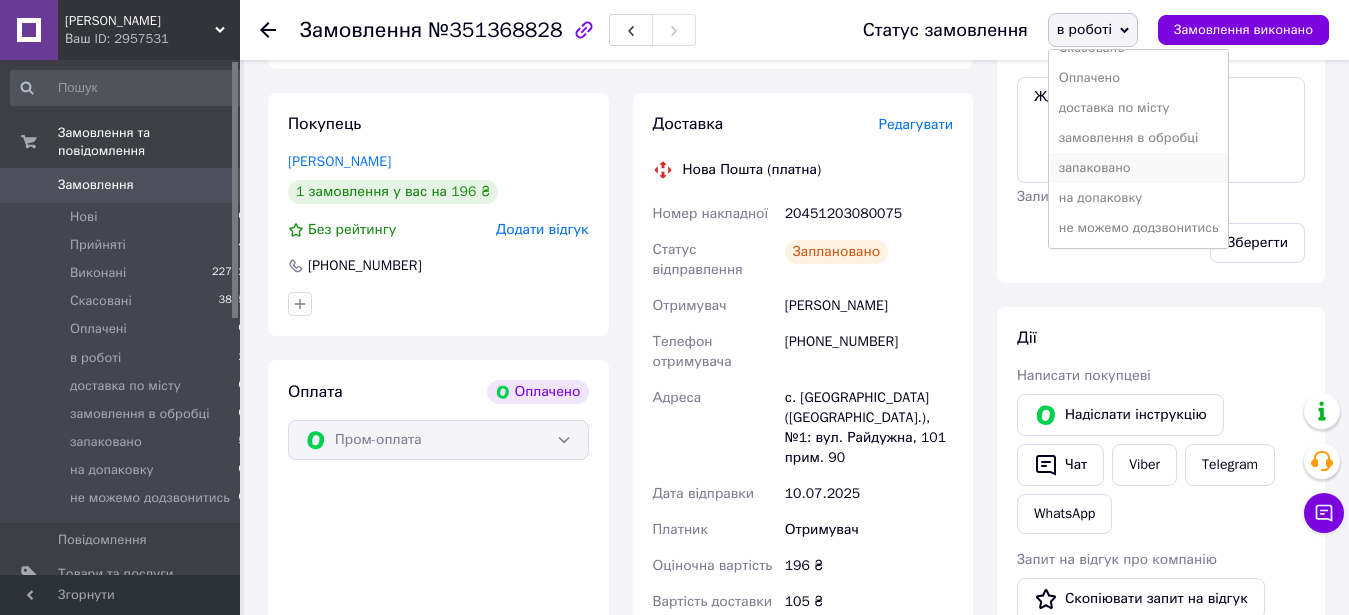 click on "запаковано" at bounding box center (1139, 168) 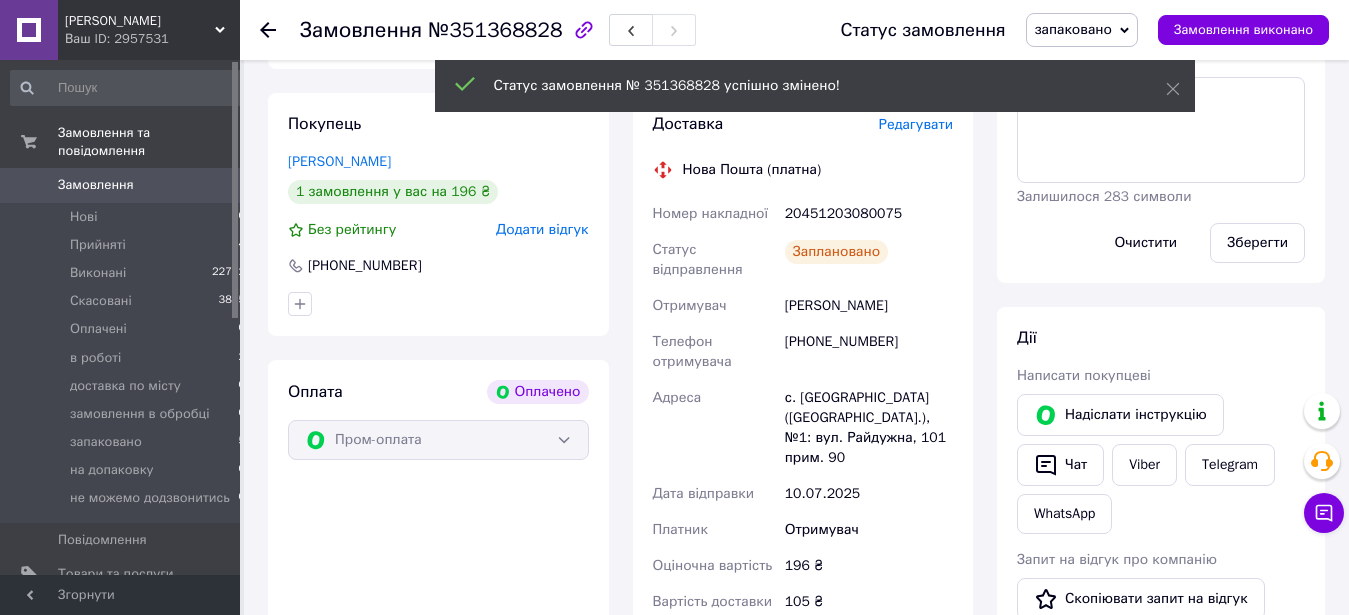 scroll, scrollTop: 20, scrollLeft: 0, axis: vertical 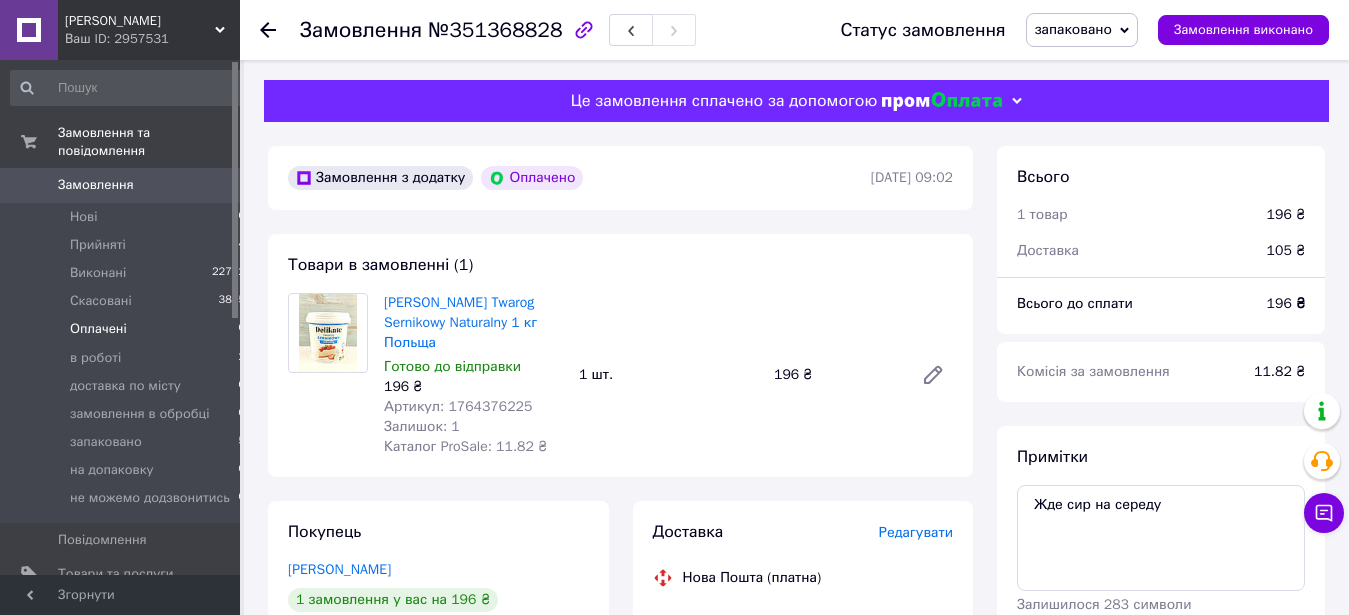 click on "Оплачені 0" at bounding box center (128, 329) 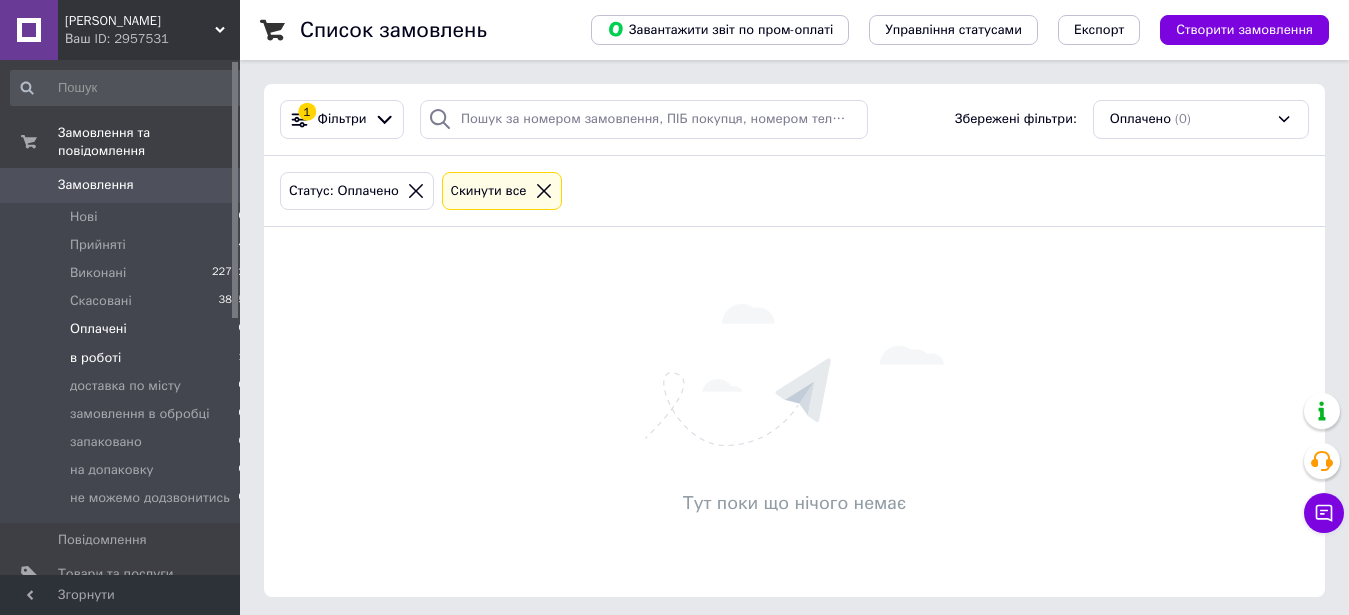 click on "в роботі" at bounding box center [95, 358] 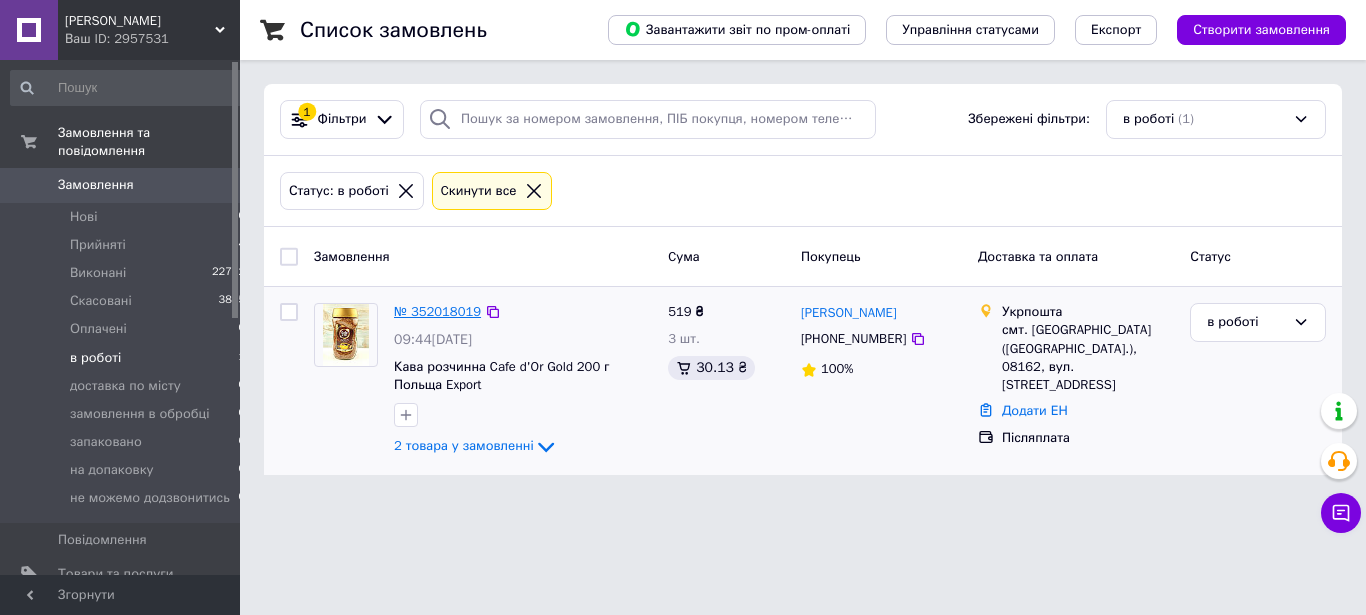 click on "№ 352018019" at bounding box center [437, 311] 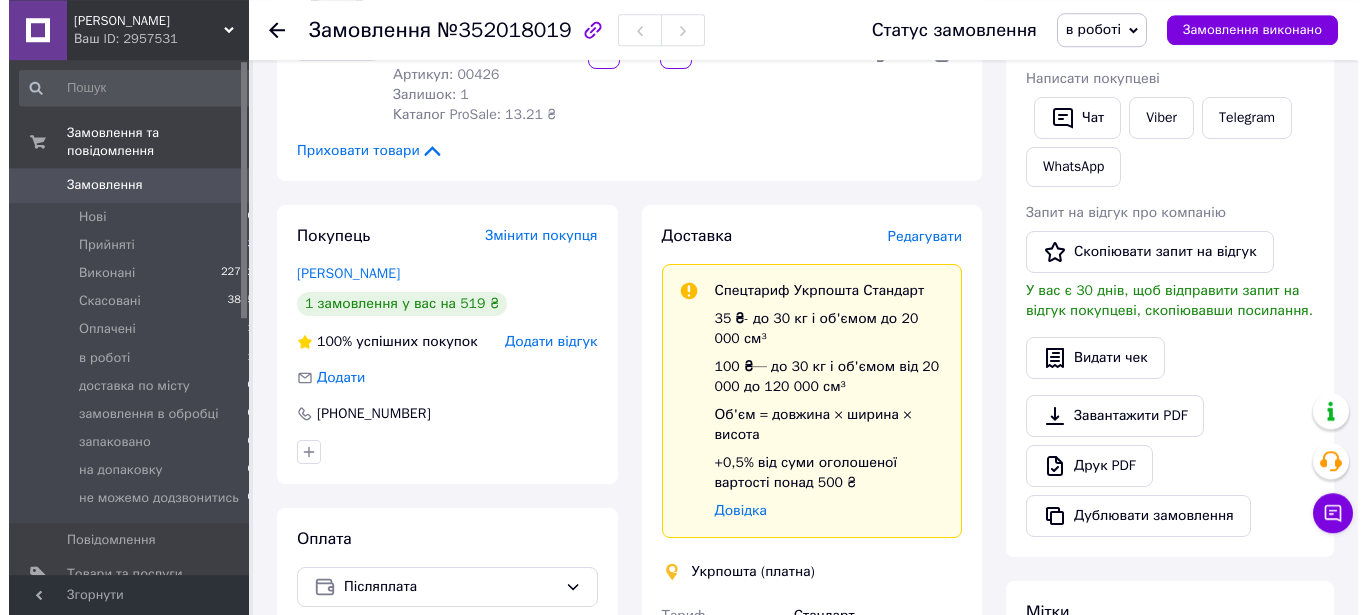 scroll, scrollTop: 408, scrollLeft: 0, axis: vertical 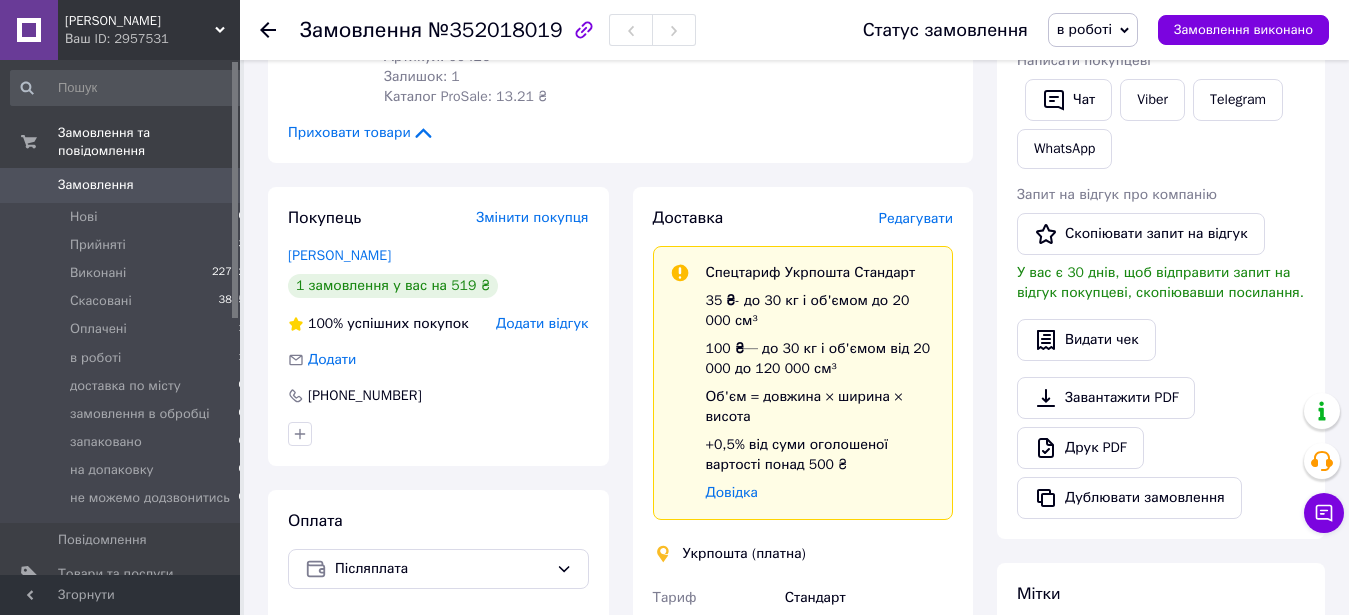click on "Редагувати" at bounding box center [916, 218] 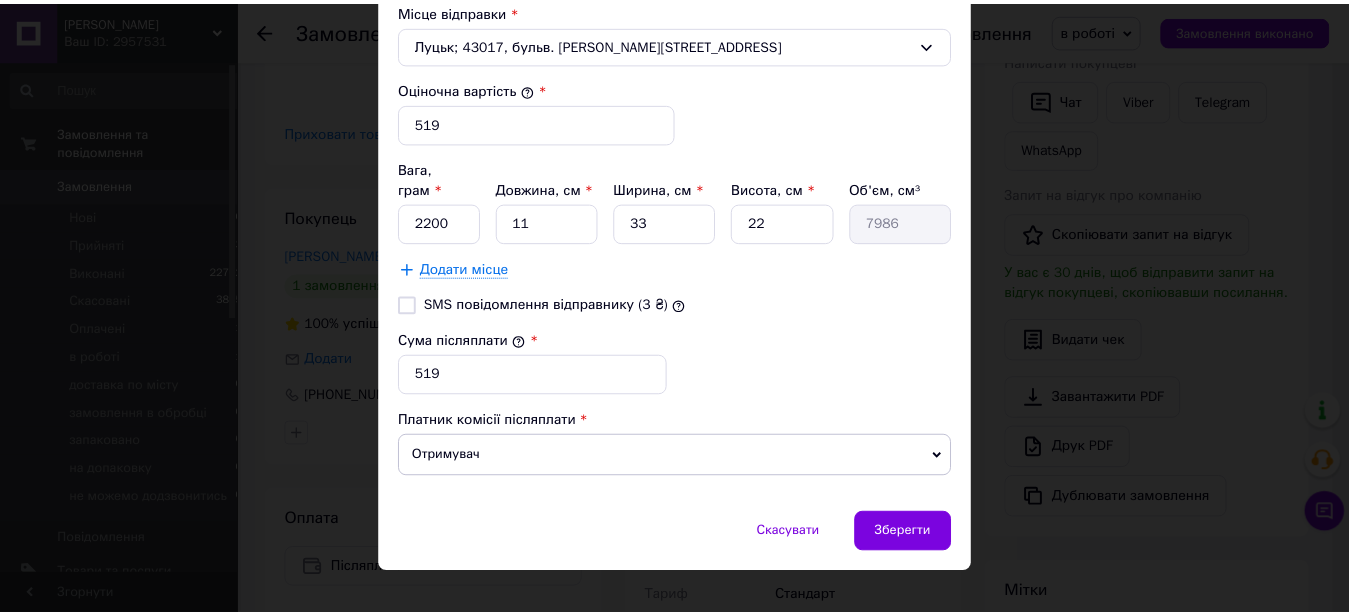 scroll, scrollTop: 798, scrollLeft: 0, axis: vertical 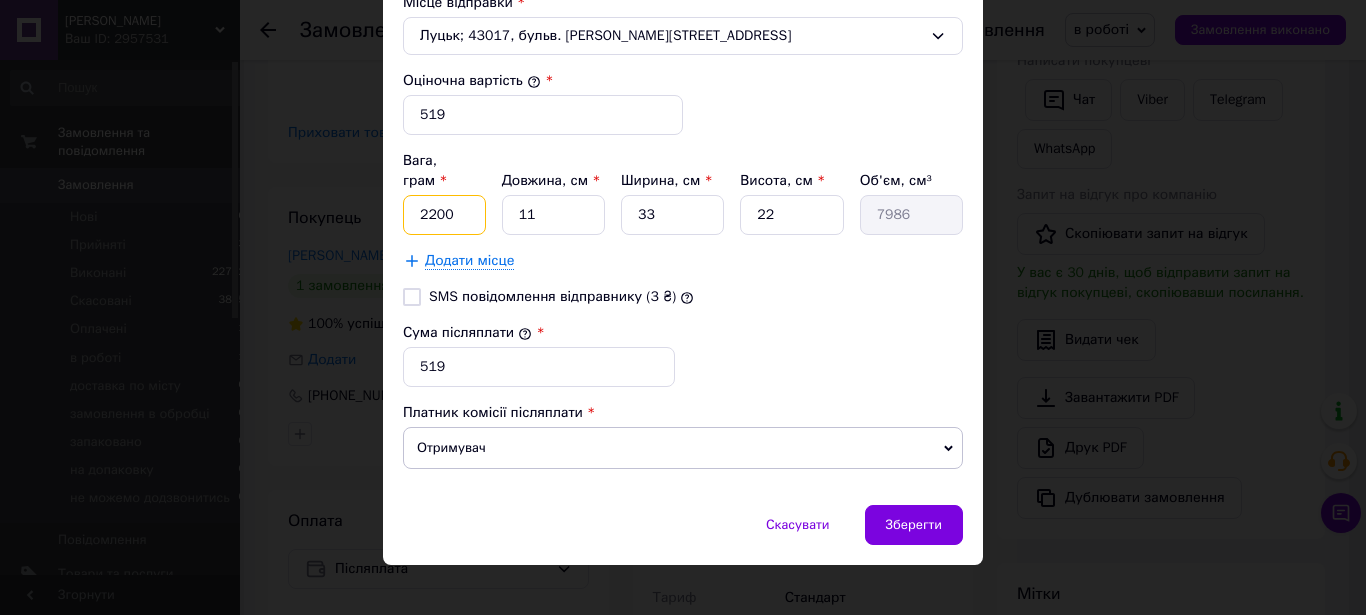 click on "2200" at bounding box center [444, 215] 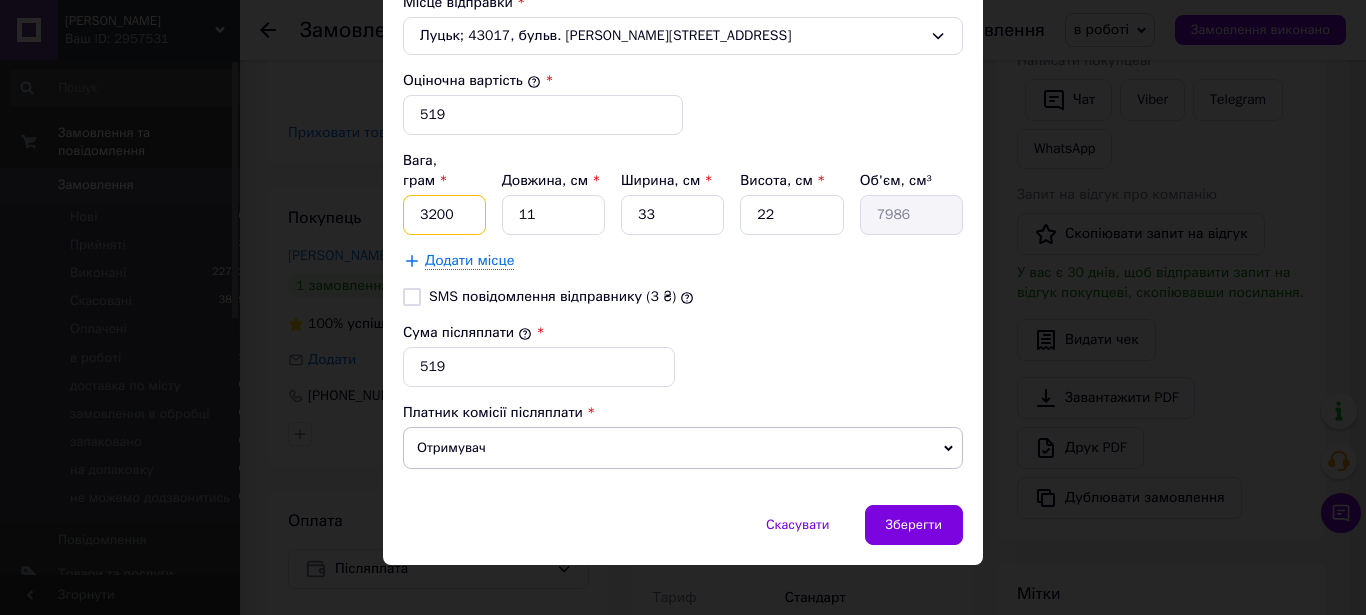 type on "3200" 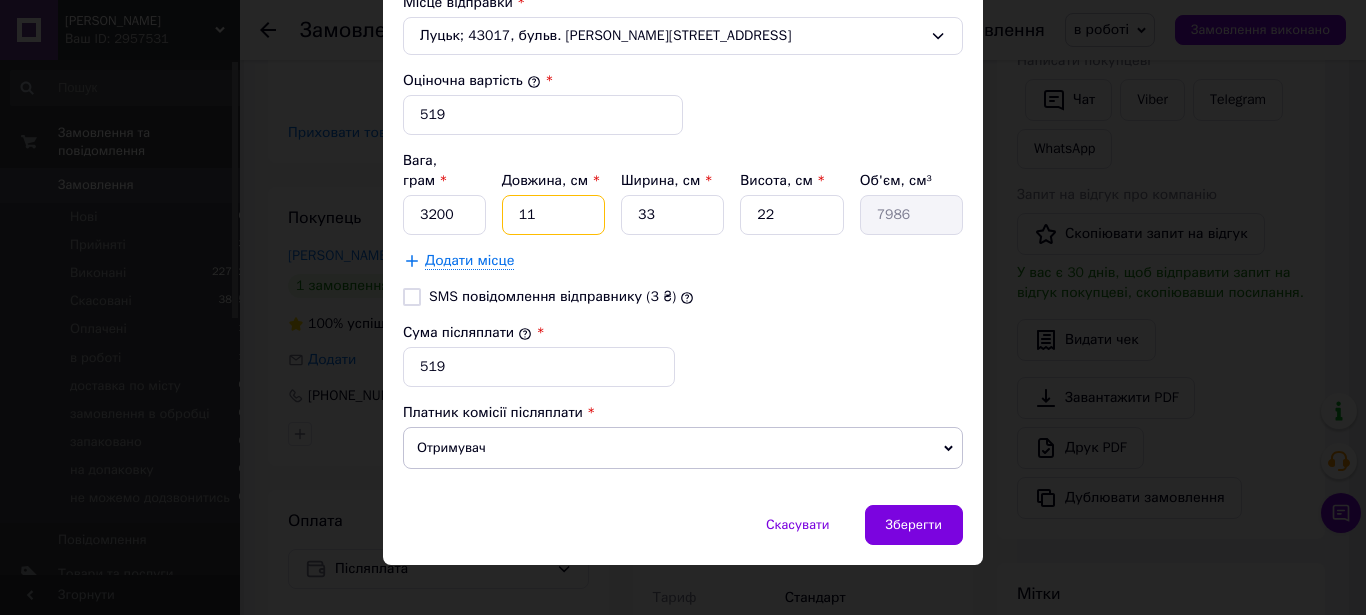click on "11" at bounding box center (553, 215) 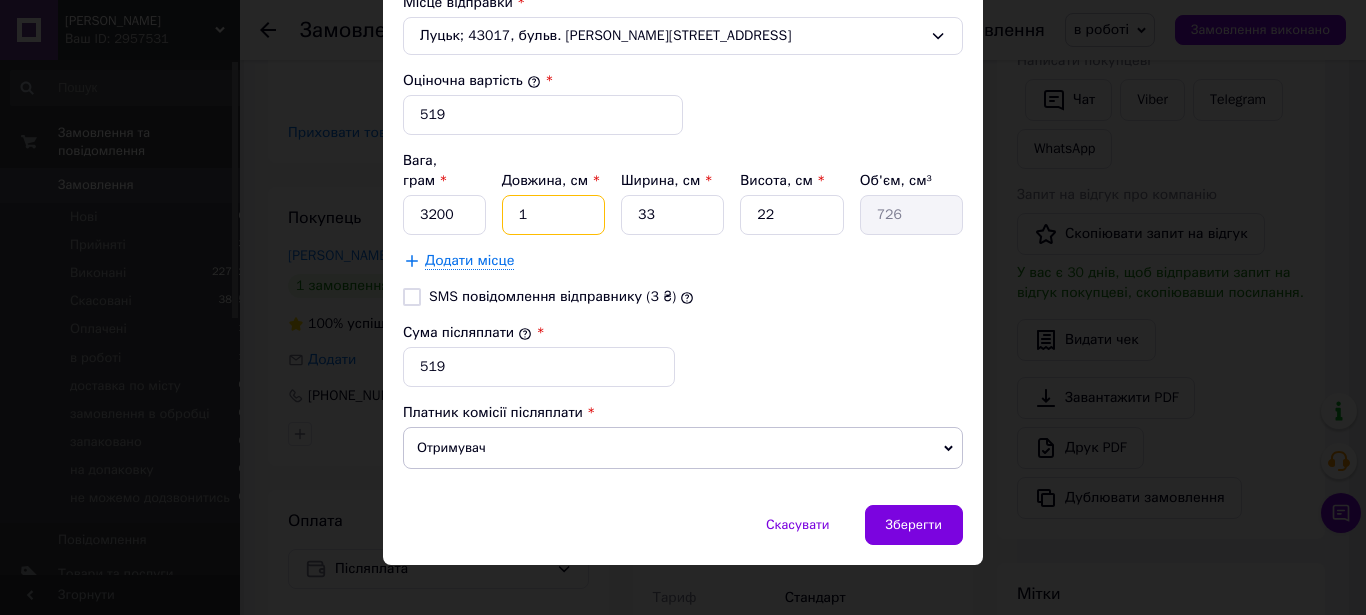 type 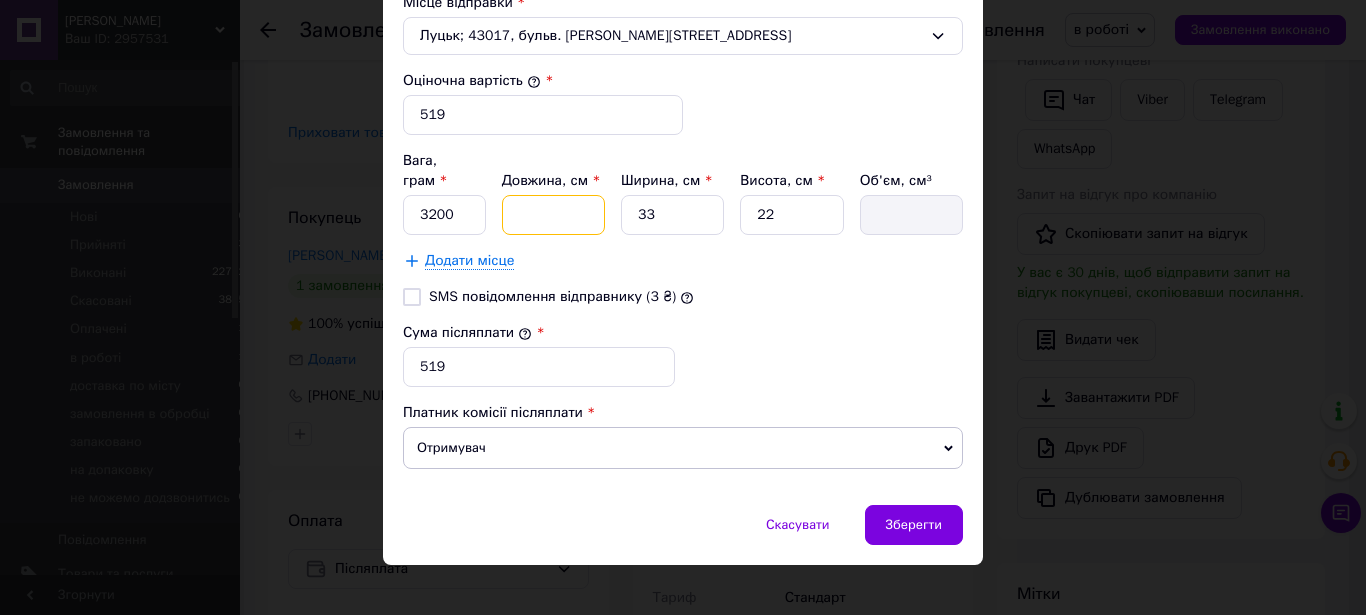 type on "4" 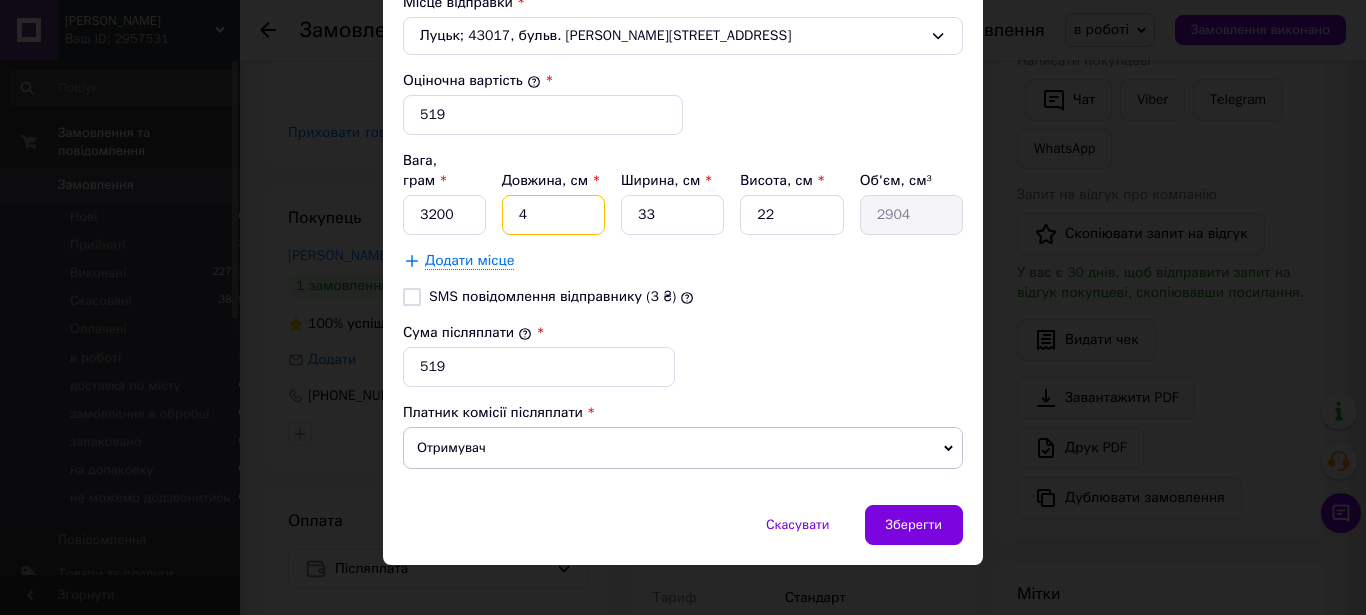type on "40" 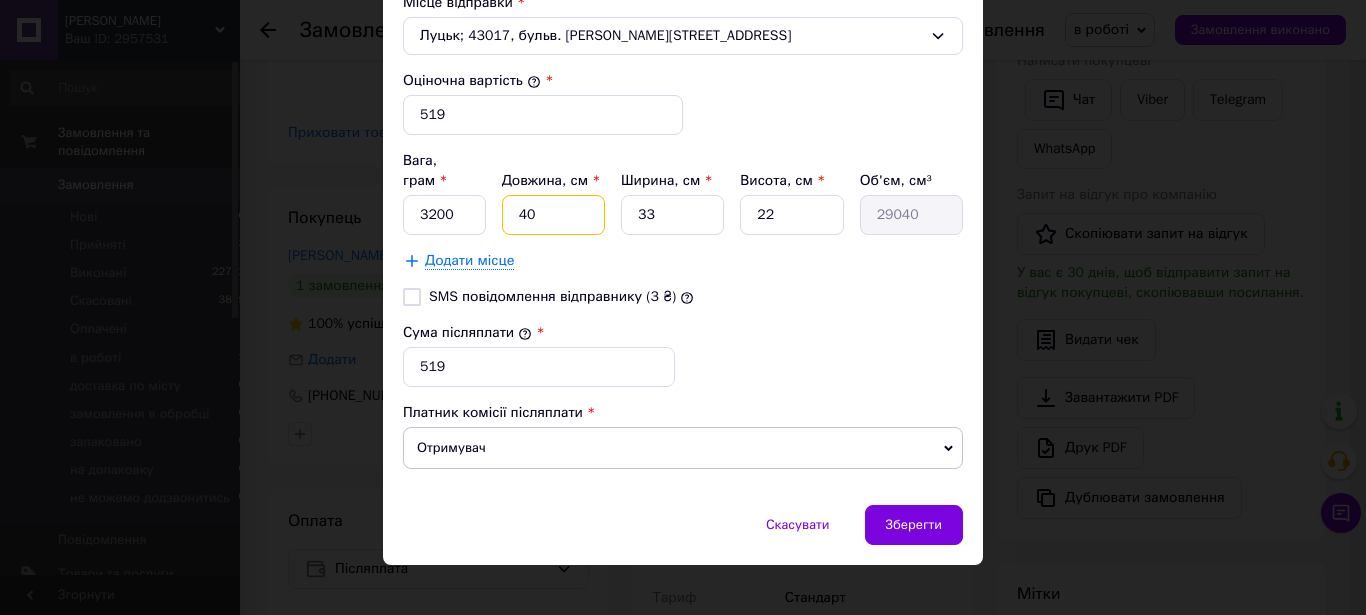 type on "40" 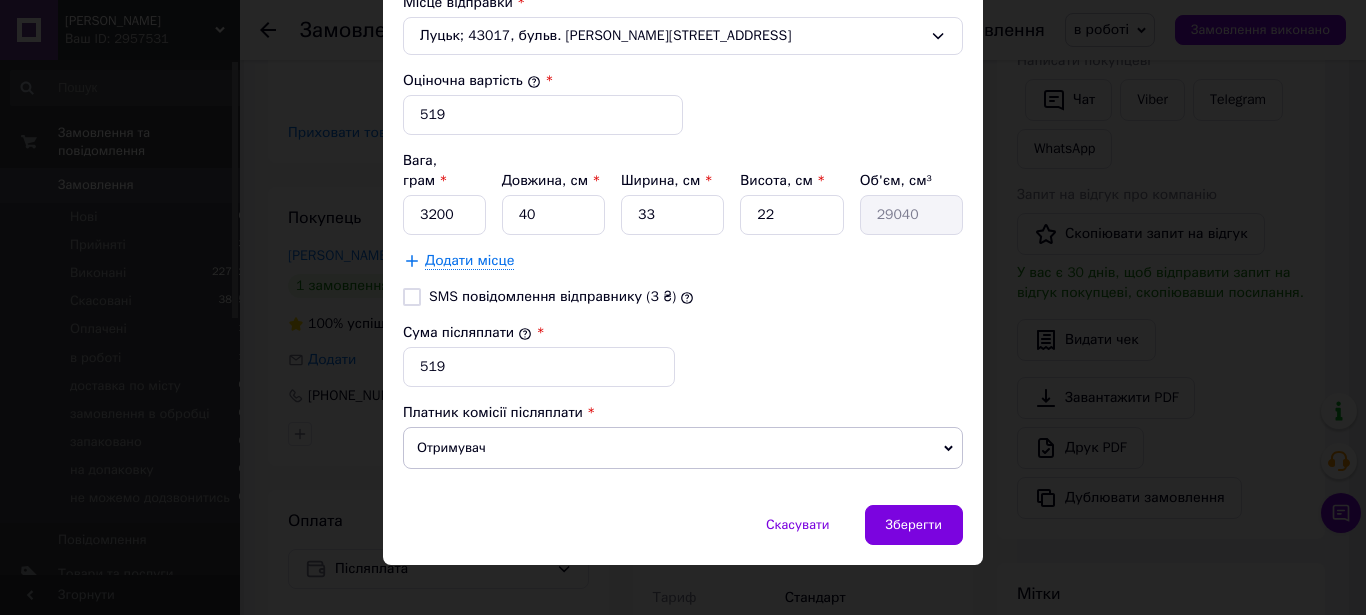 click on "Вага, грам   * 3200 Довжина, см   * 40 Ширина, см   * 33 Висота, см   * 22 Об'єм, см³ 29040 Додати місце" at bounding box center (683, 211) 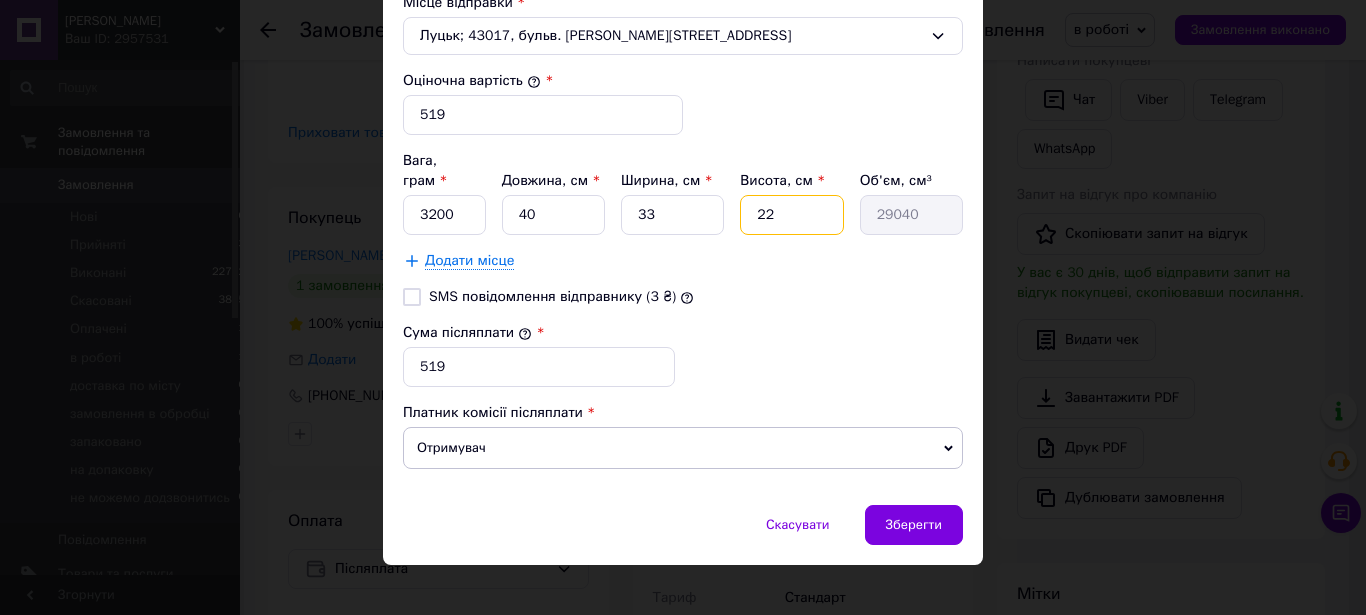 click on "22" at bounding box center [791, 215] 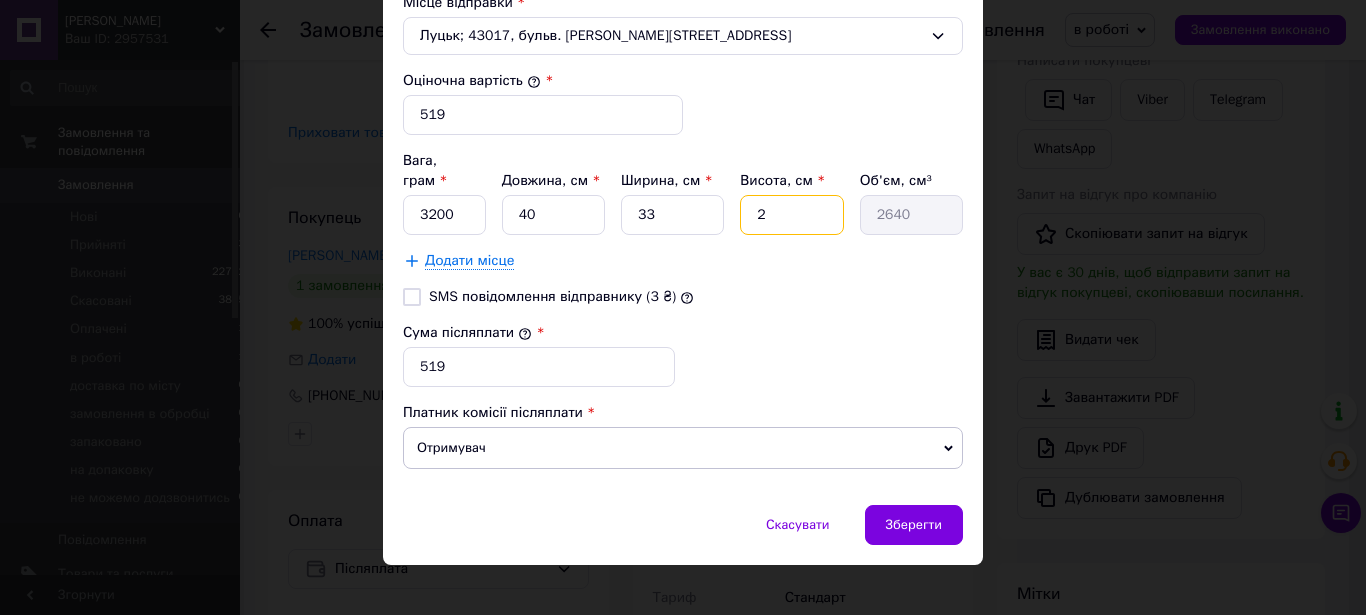 type 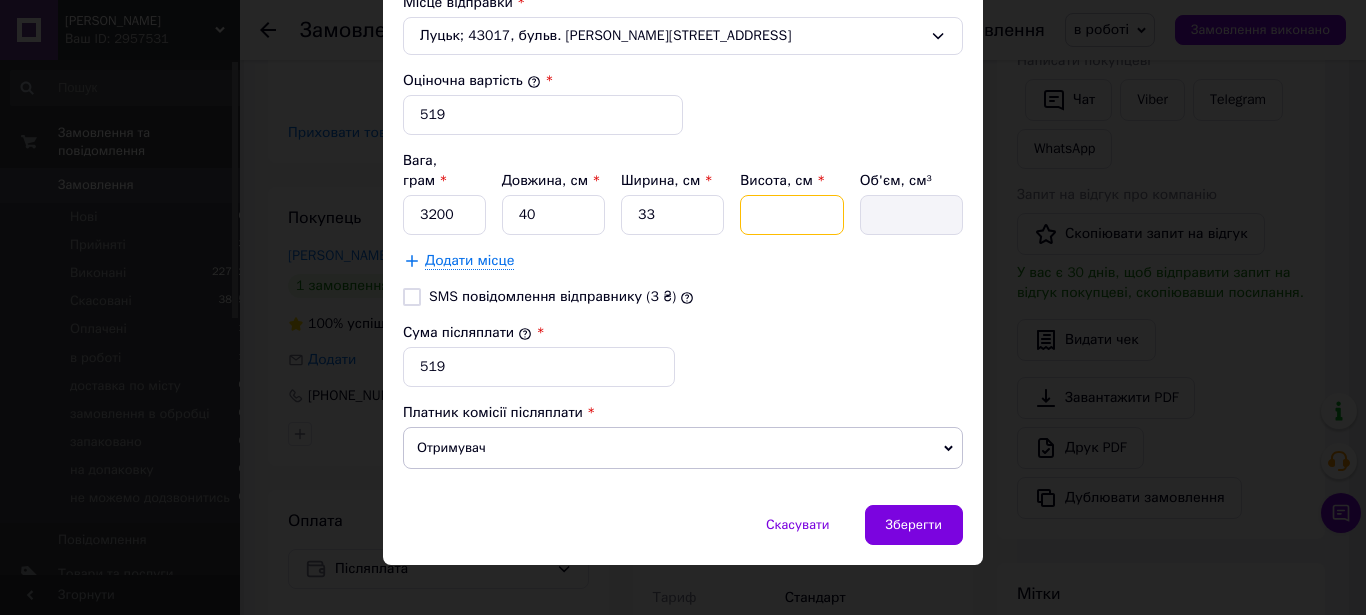 type on "1" 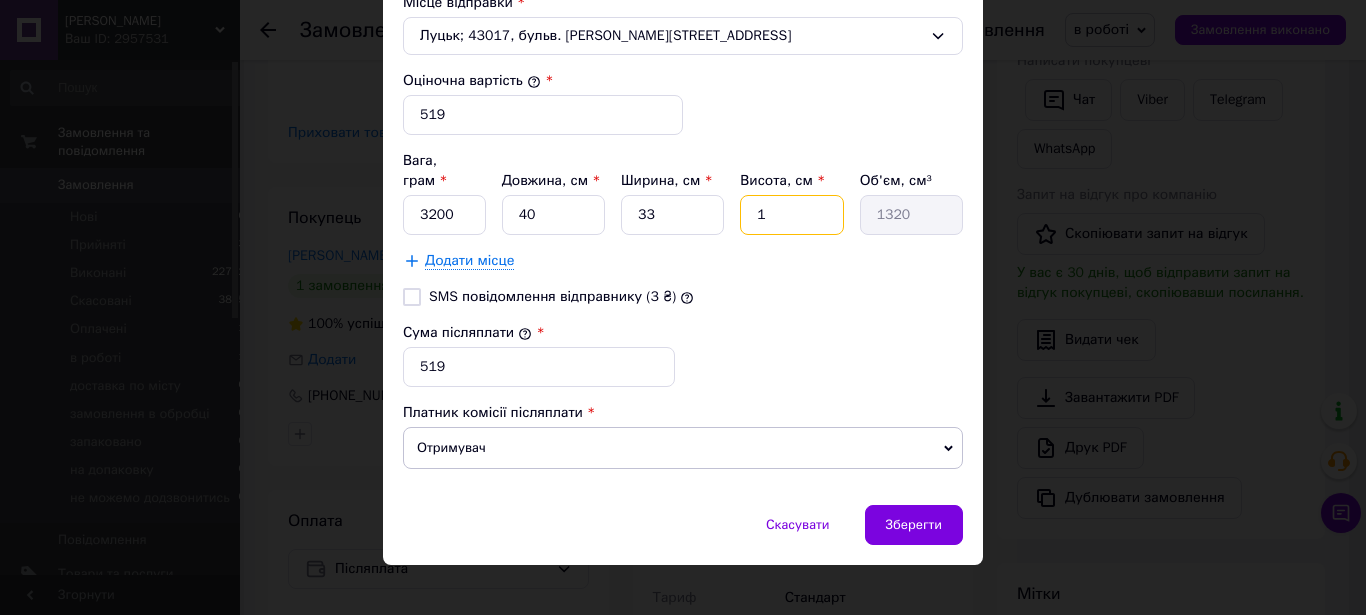 type on "15" 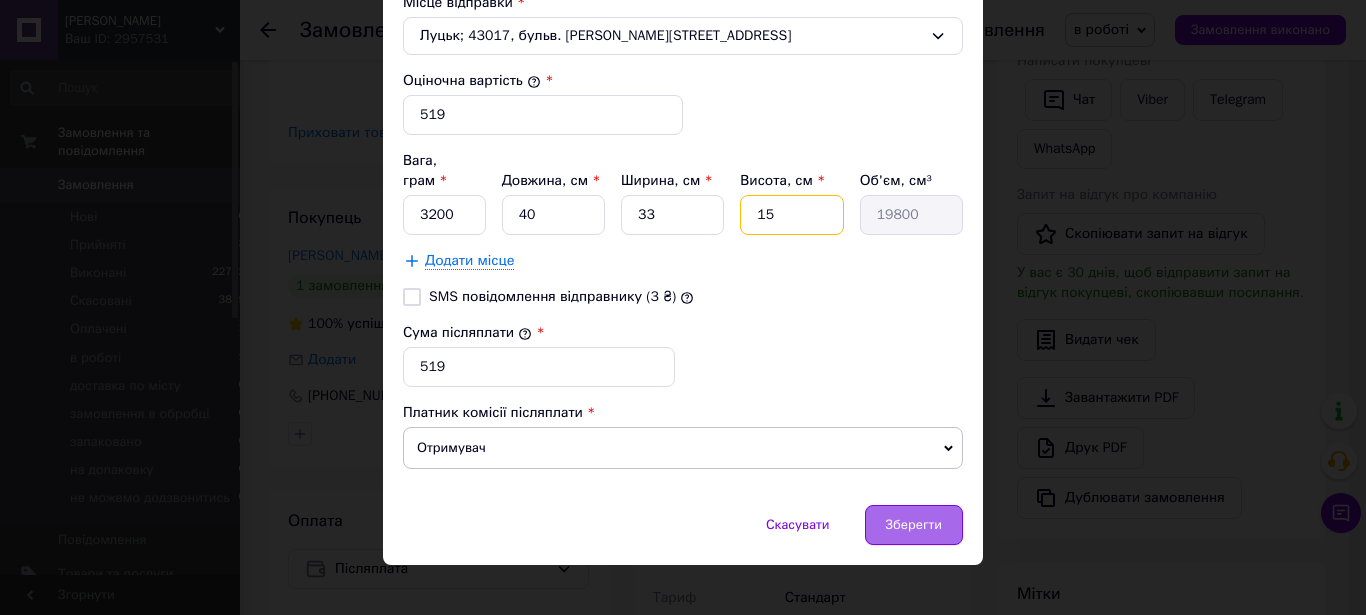 type on "15" 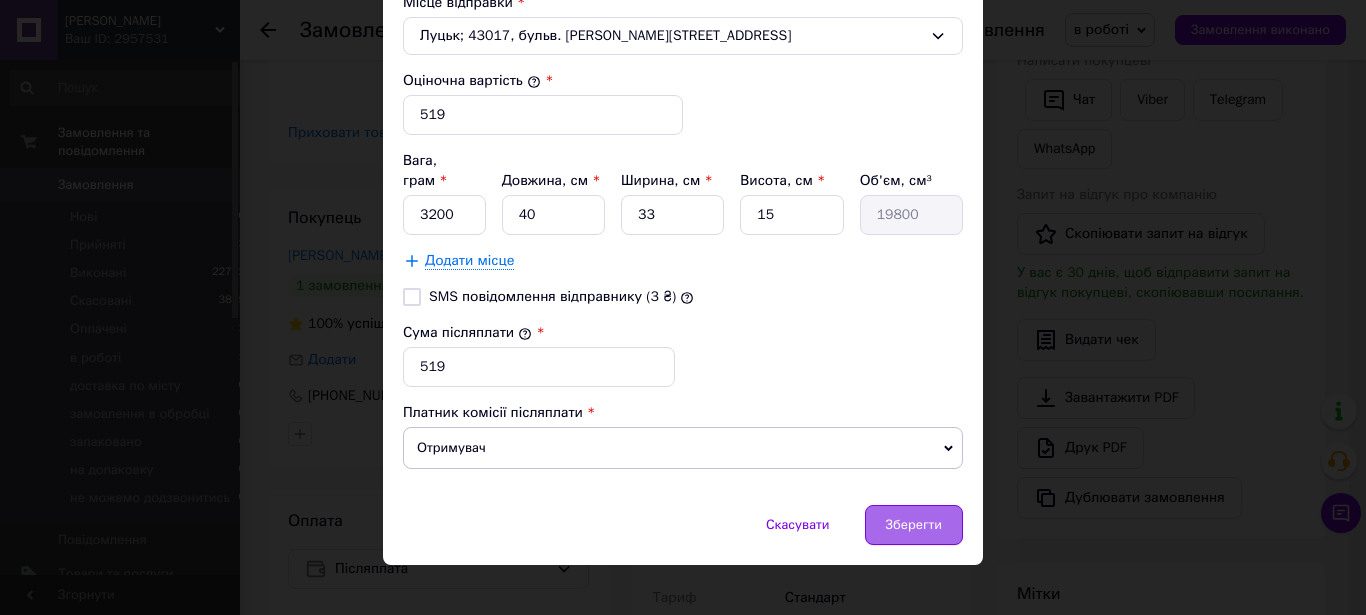 click on "Зберегти" at bounding box center (914, 525) 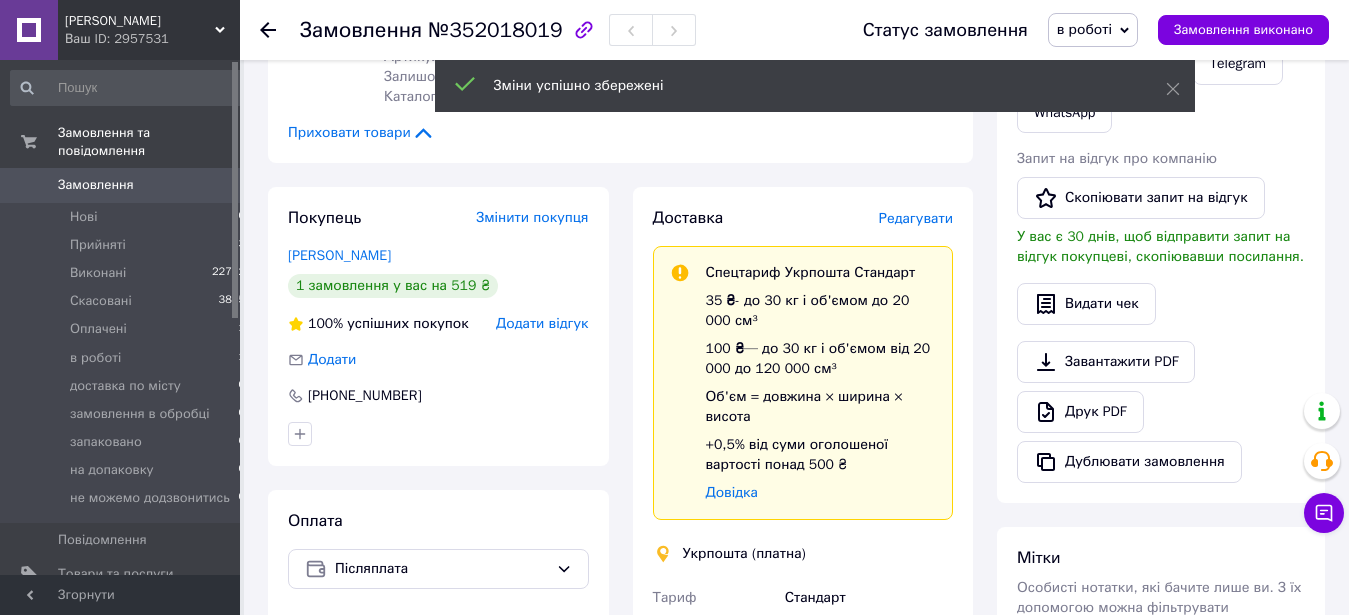 click on "в роботі" at bounding box center [1084, 29] 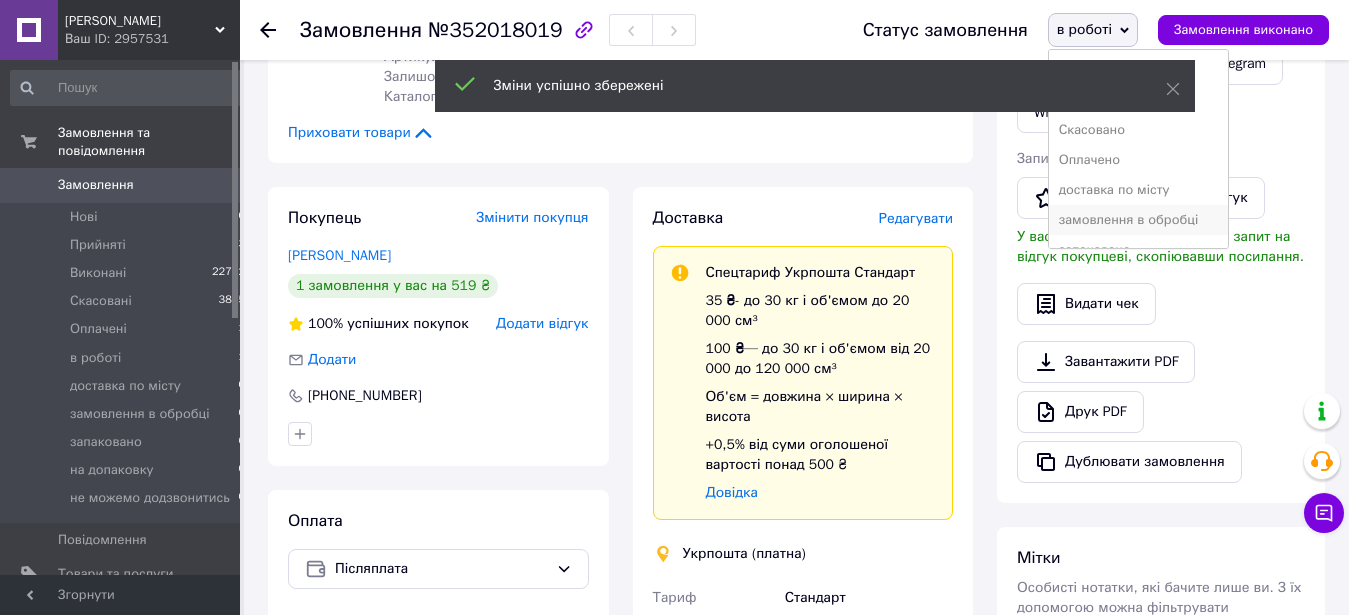 scroll, scrollTop: 99, scrollLeft: 0, axis: vertical 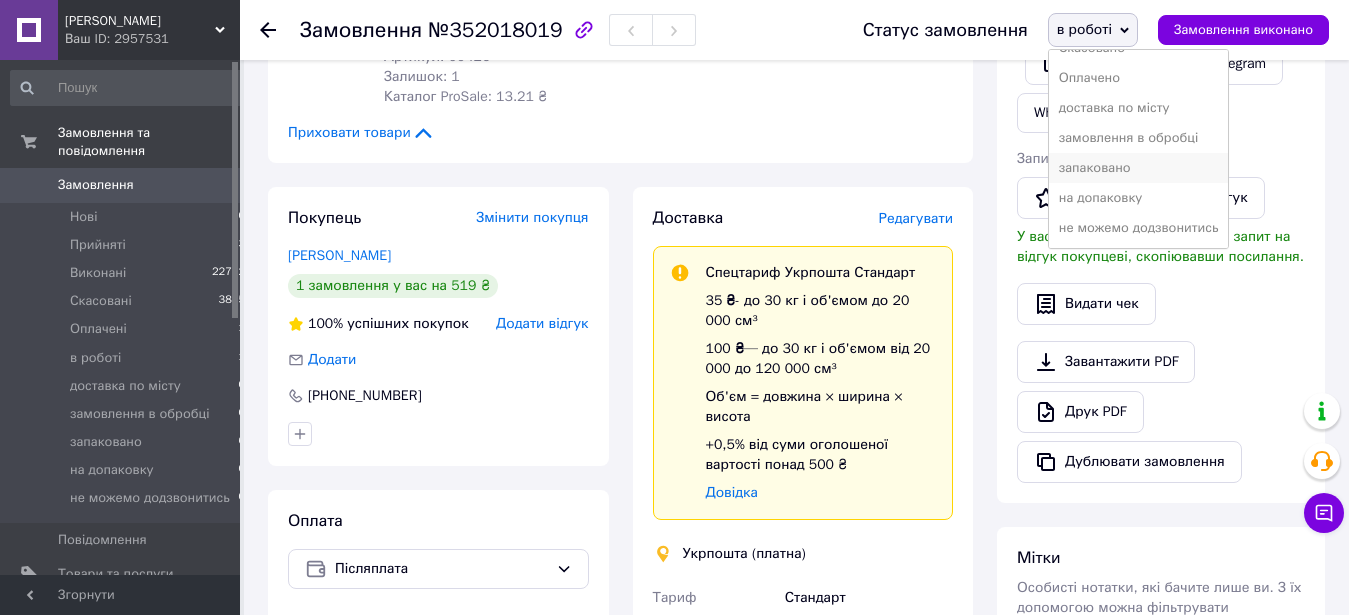 click on "запаковано" at bounding box center [1139, 168] 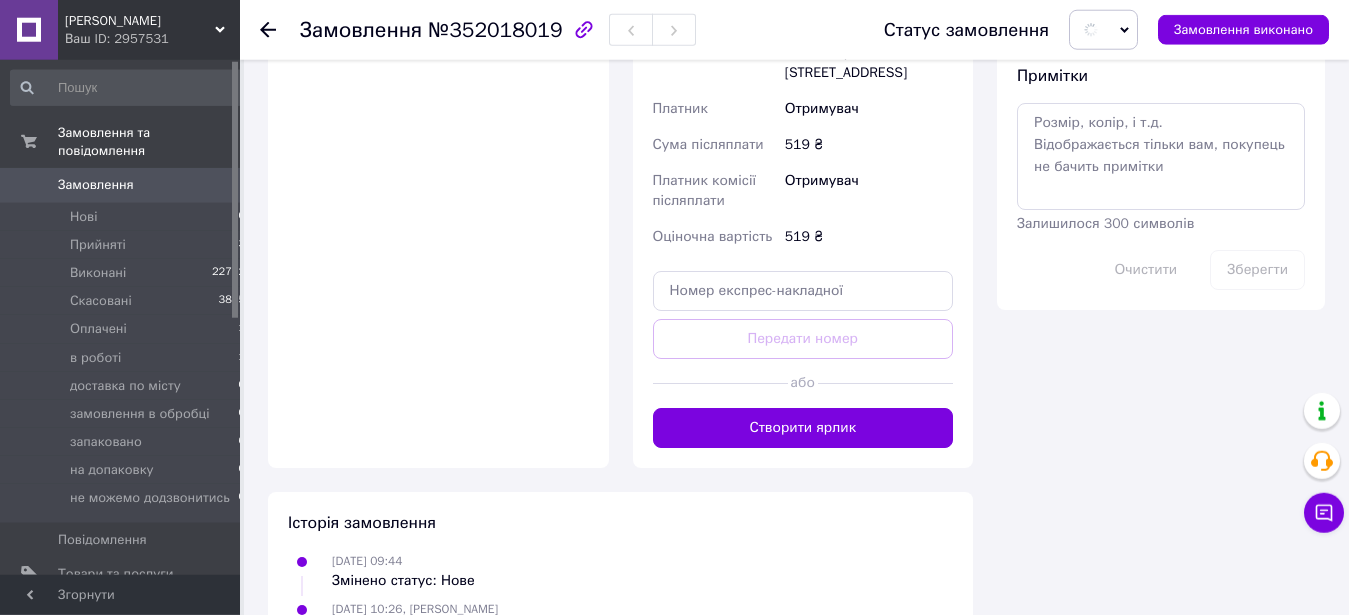 scroll, scrollTop: 1122, scrollLeft: 0, axis: vertical 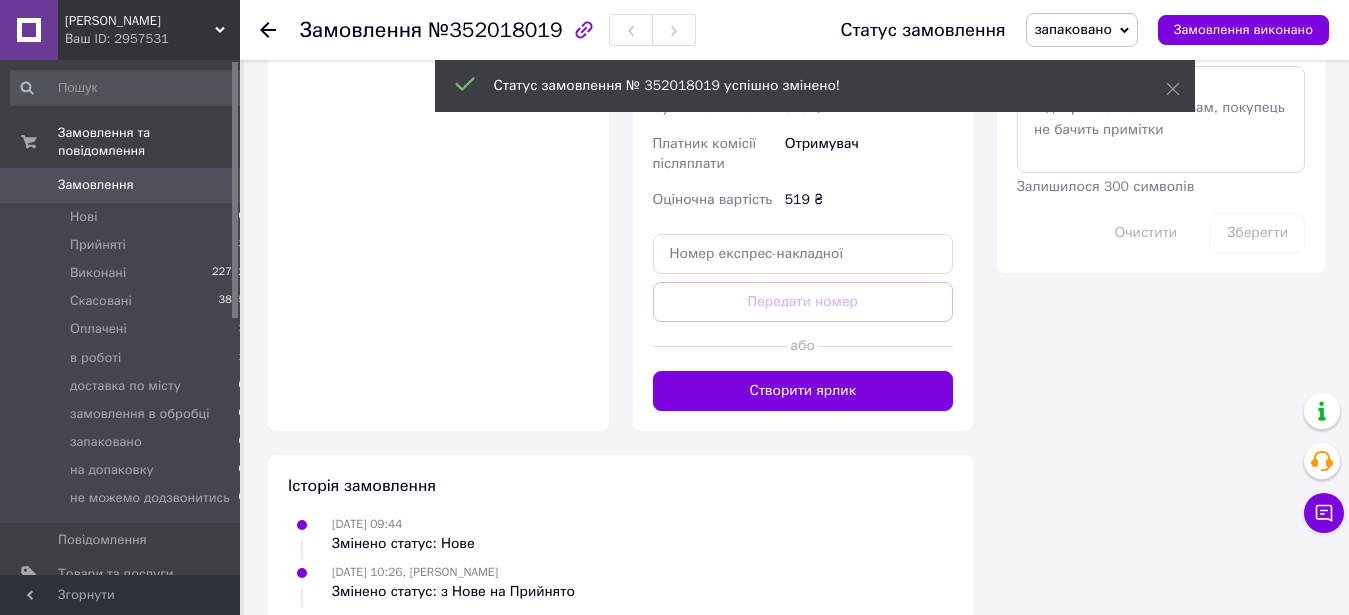 click on "Створити ярлик" at bounding box center (803, 391) 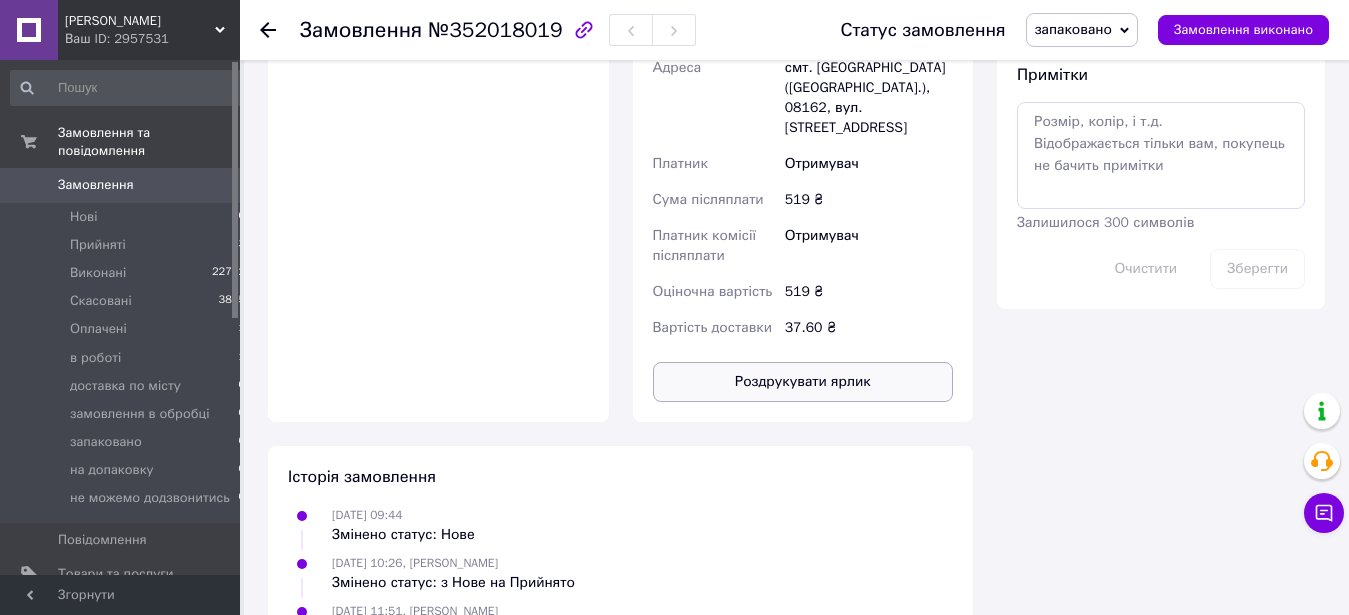 click on "Роздрукувати ярлик" at bounding box center [803, 382] 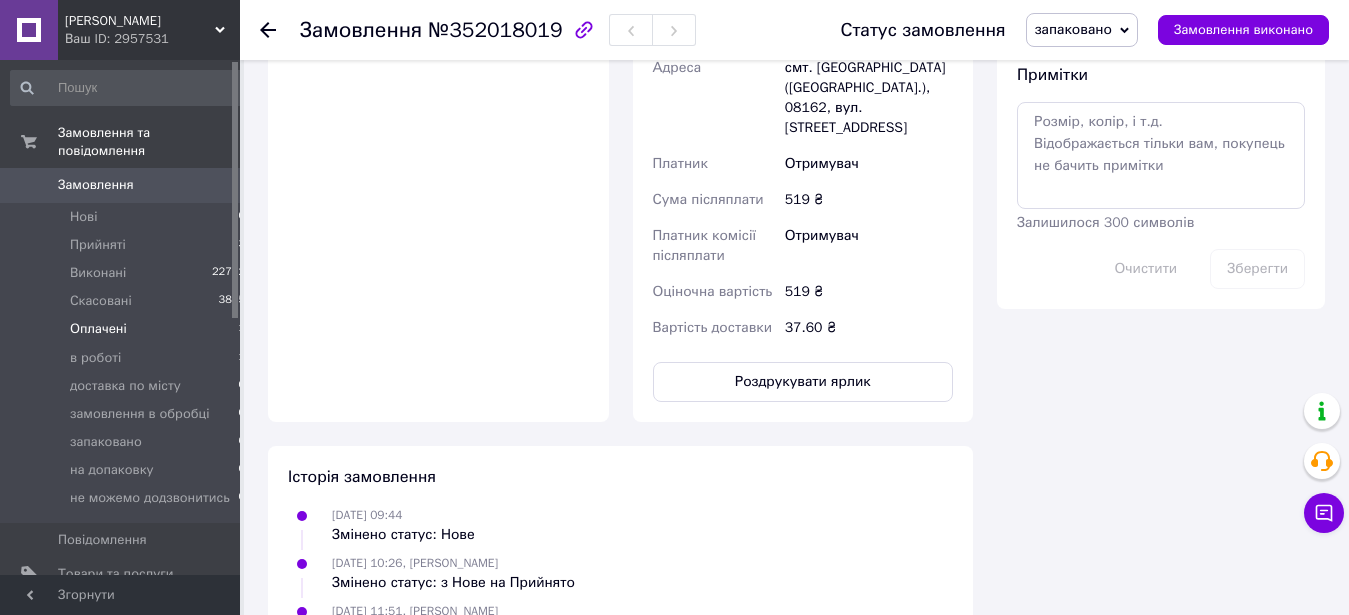 click on "Оплачені" at bounding box center (98, 329) 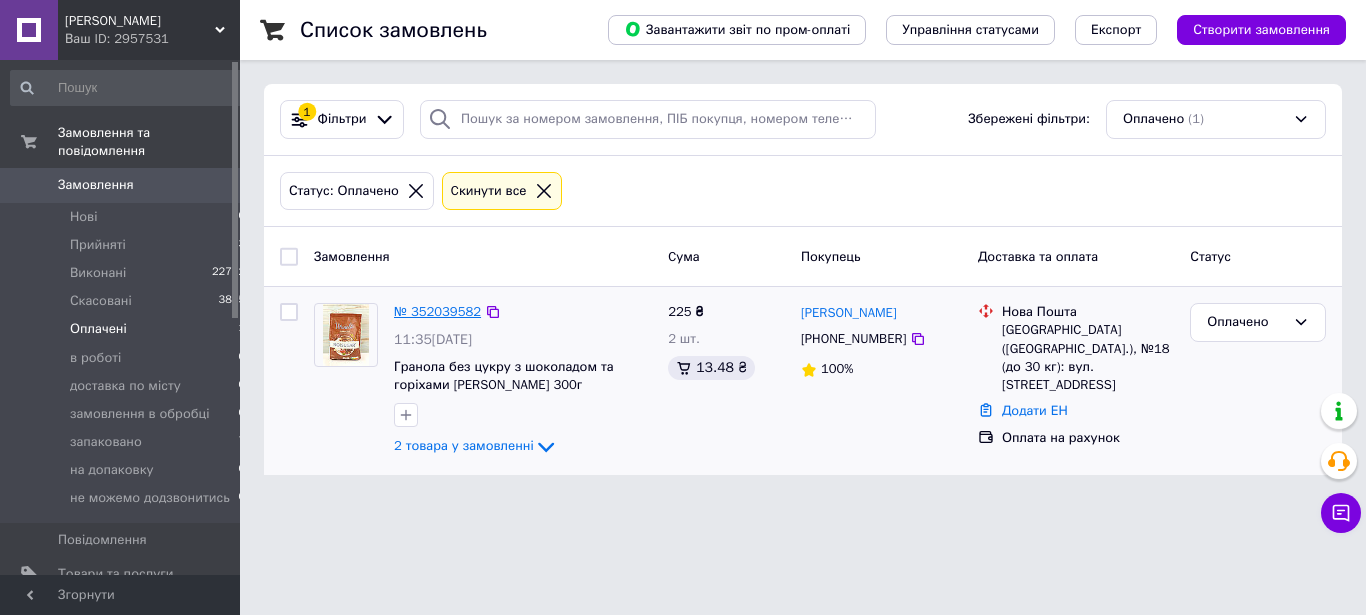 click on "№ 352039582" at bounding box center [437, 311] 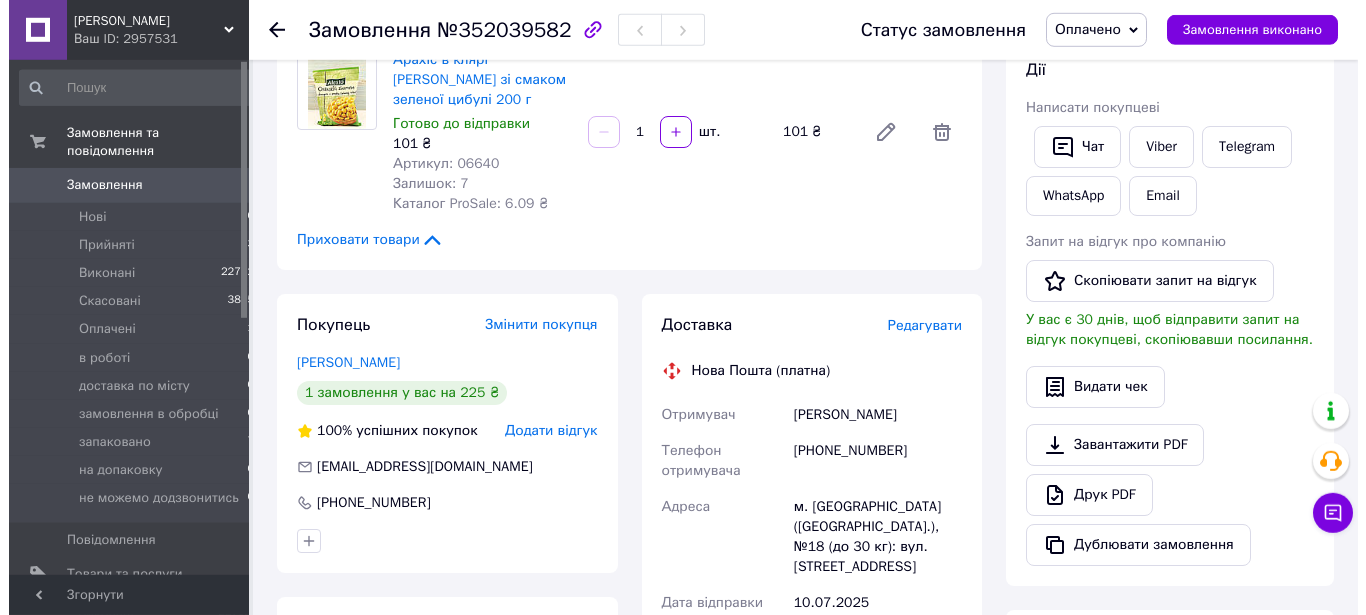 scroll, scrollTop: 510, scrollLeft: 0, axis: vertical 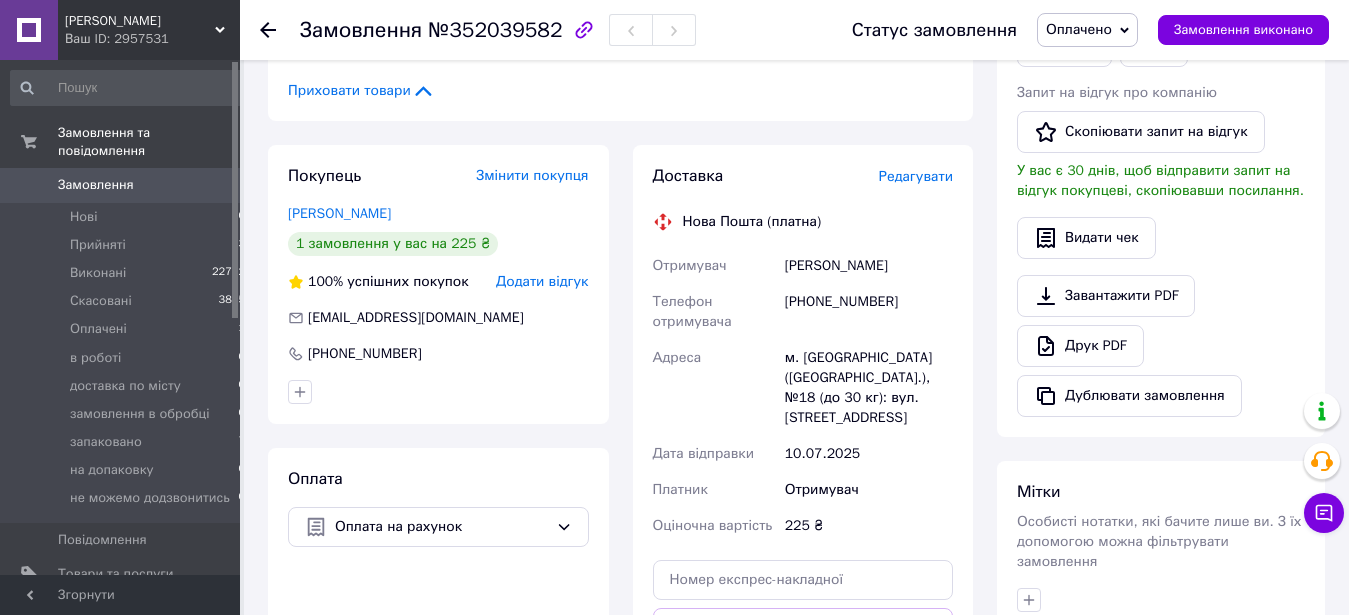 click on "Редагувати" at bounding box center (916, 176) 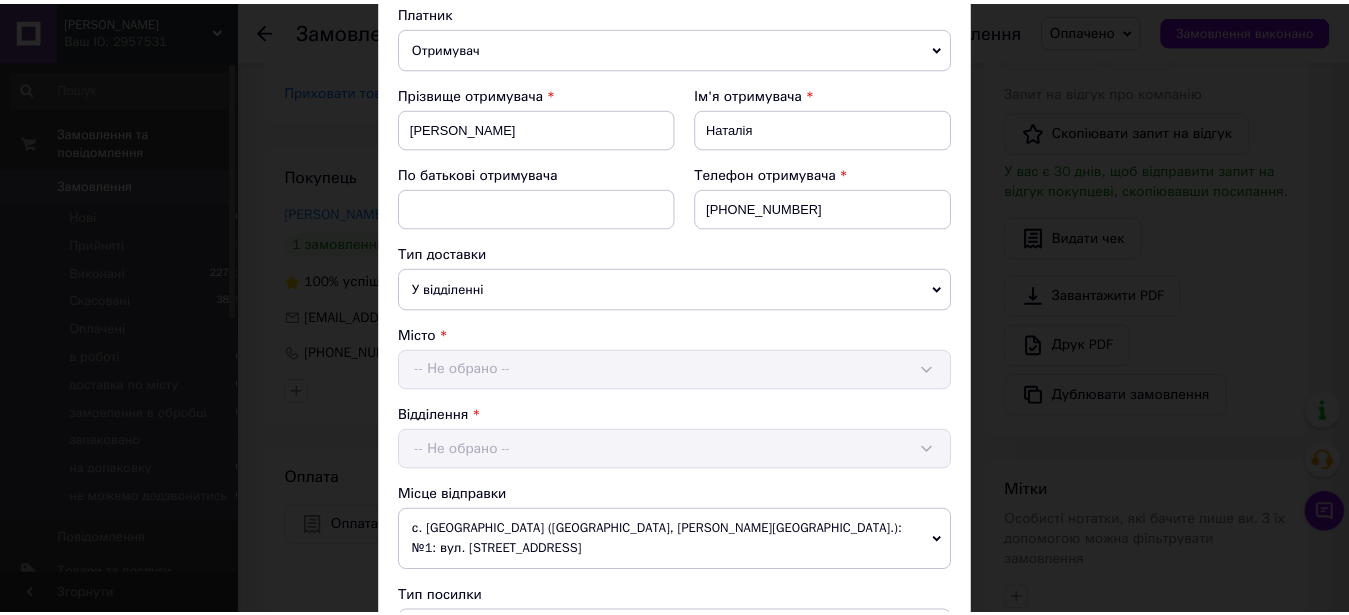 scroll, scrollTop: 749, scrollLeft: 0, axis: vertical 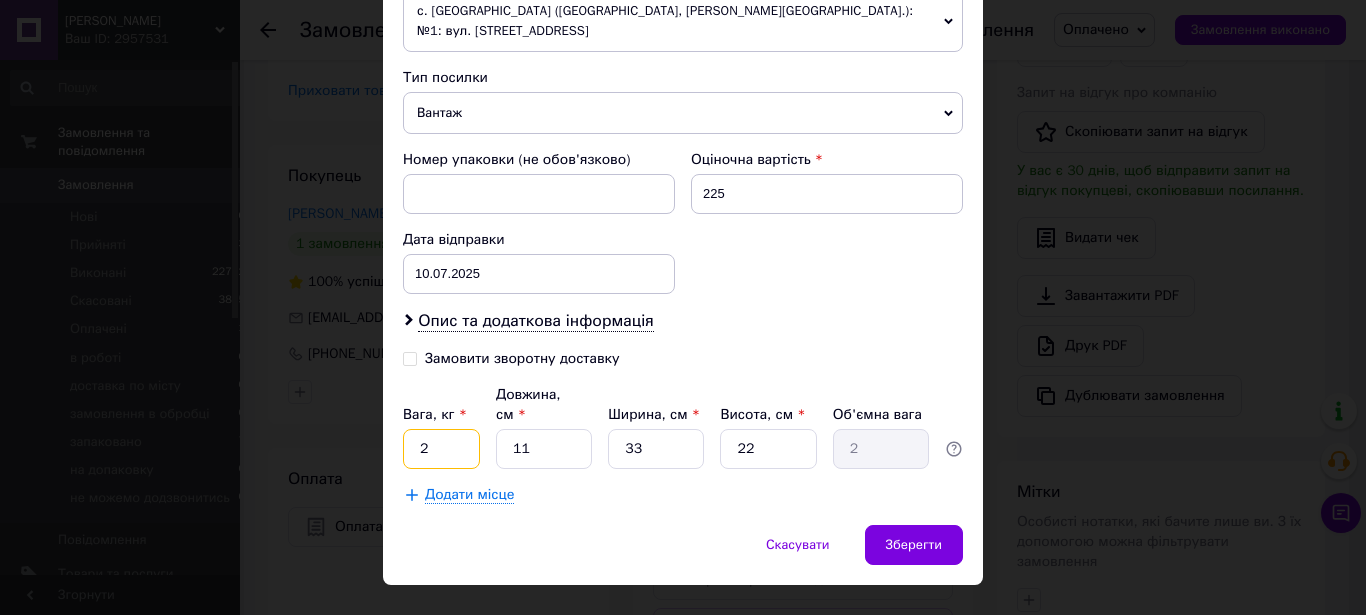 click on "2" at bounding box center (441, 449) 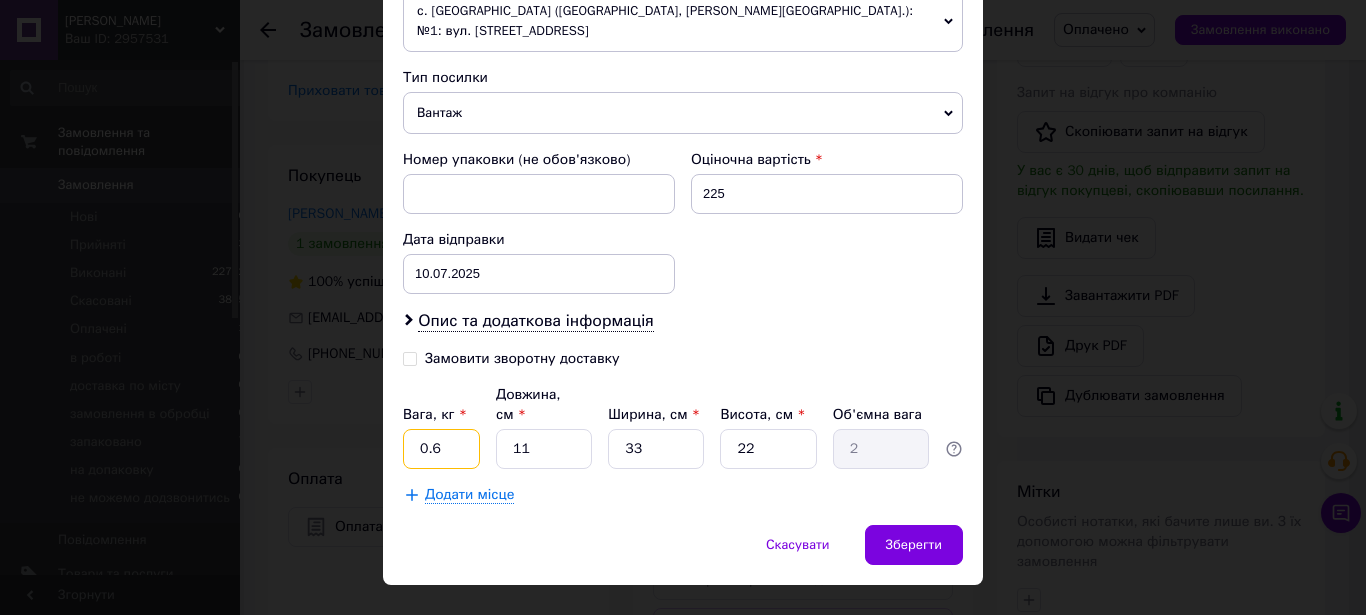 type on "0.6" 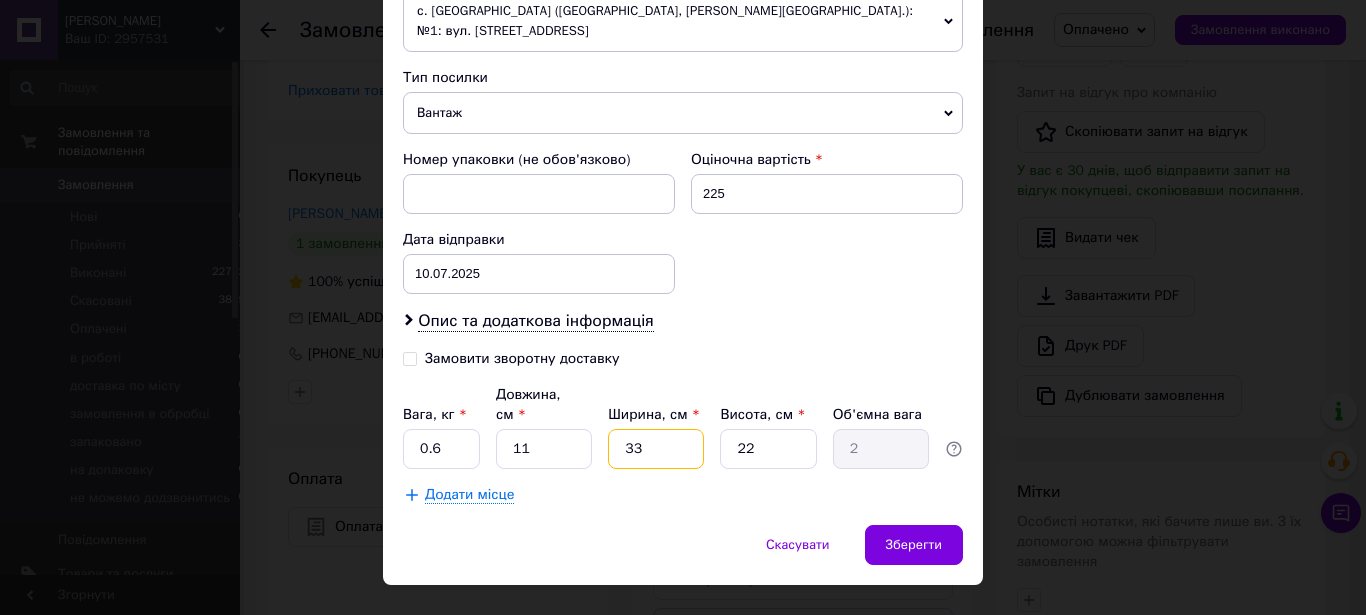 click on "33" at bounding box center (656, 449) 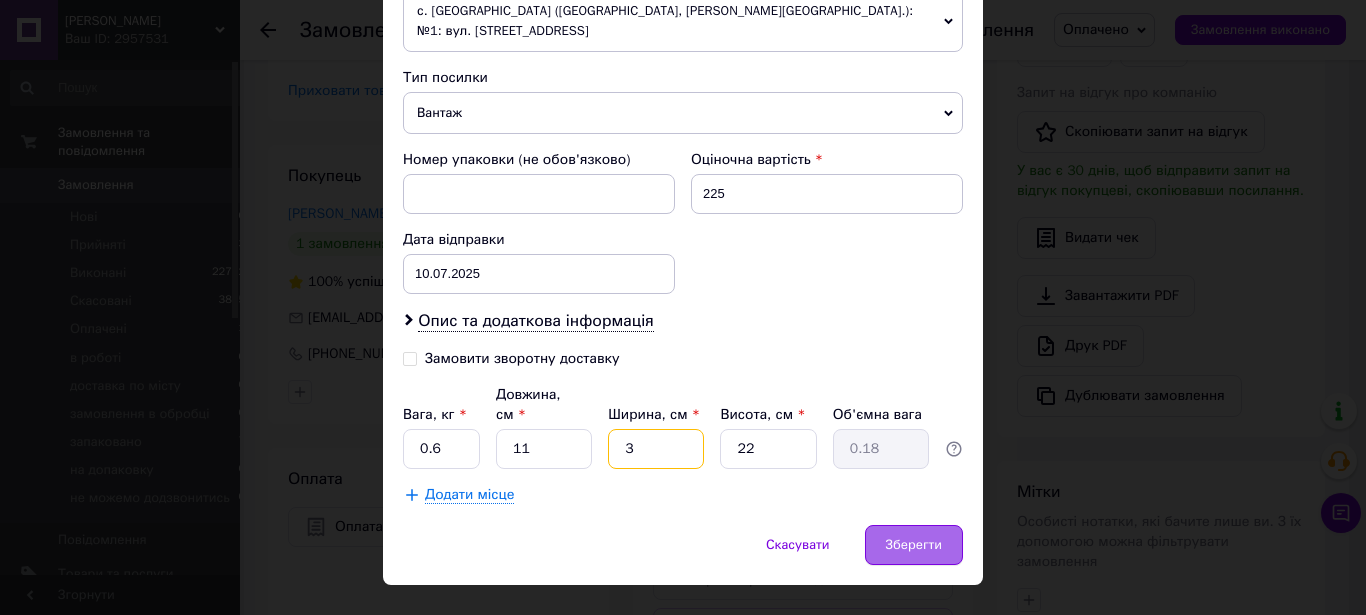 type on "3" 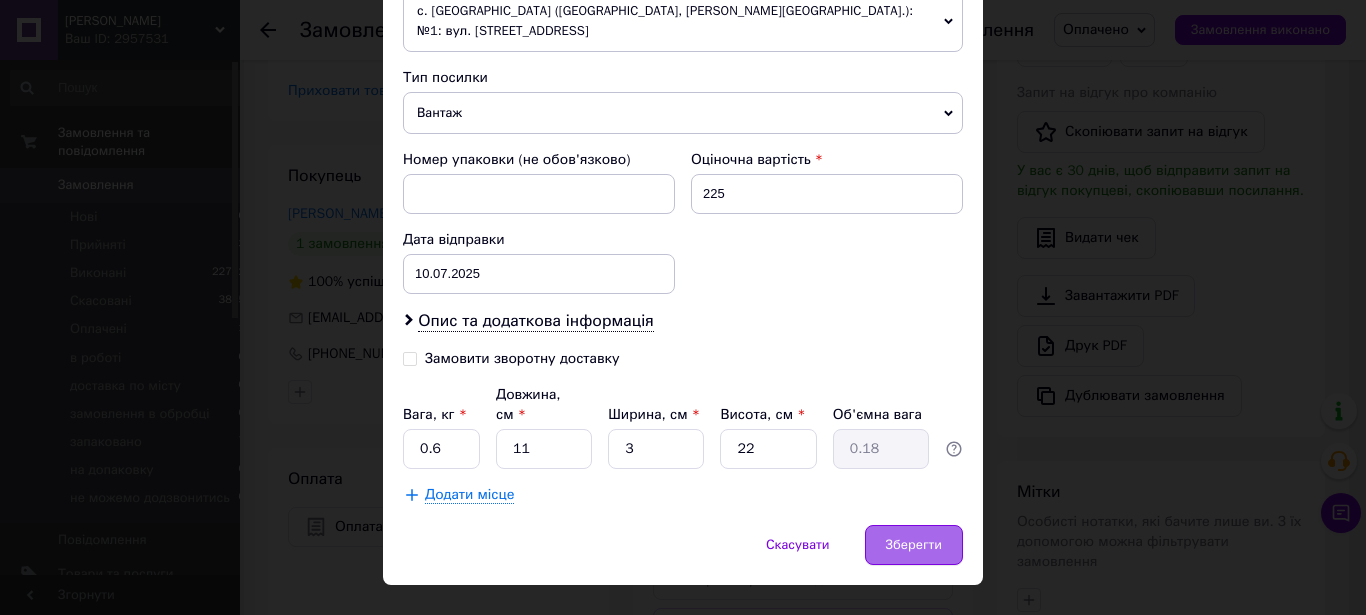 click on "Зберегти" at bounding box center [914, 545] 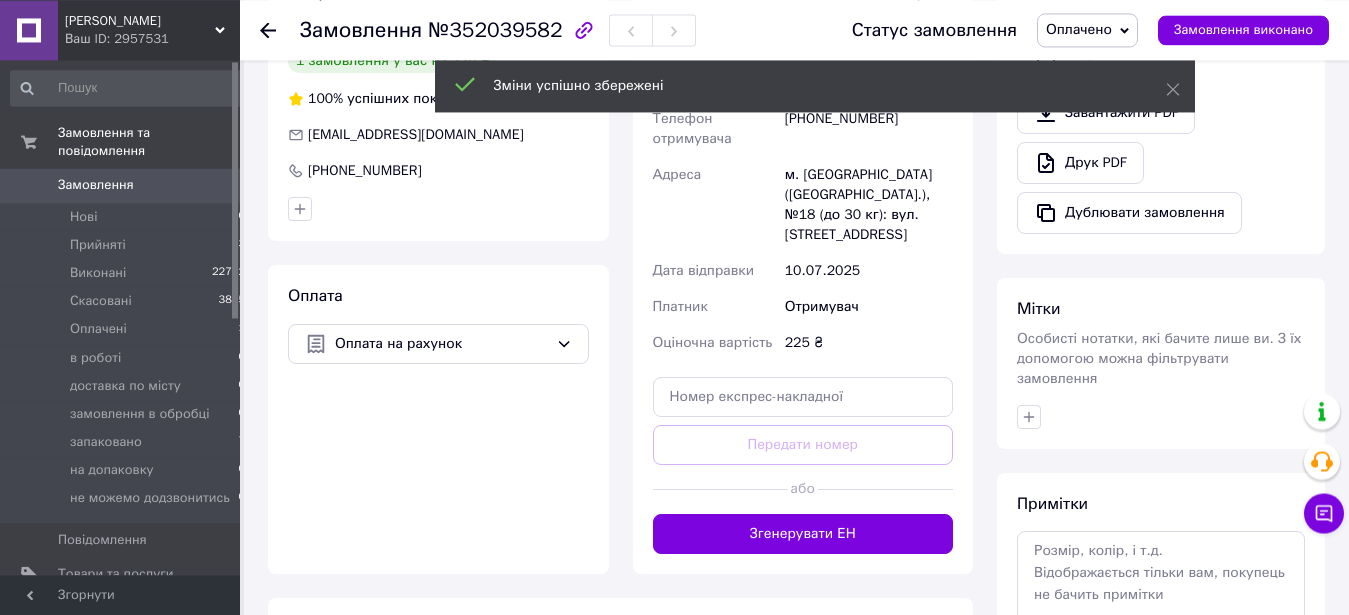 scroll, scrollTop: 918, scrollLeft: 0, axis: vertical 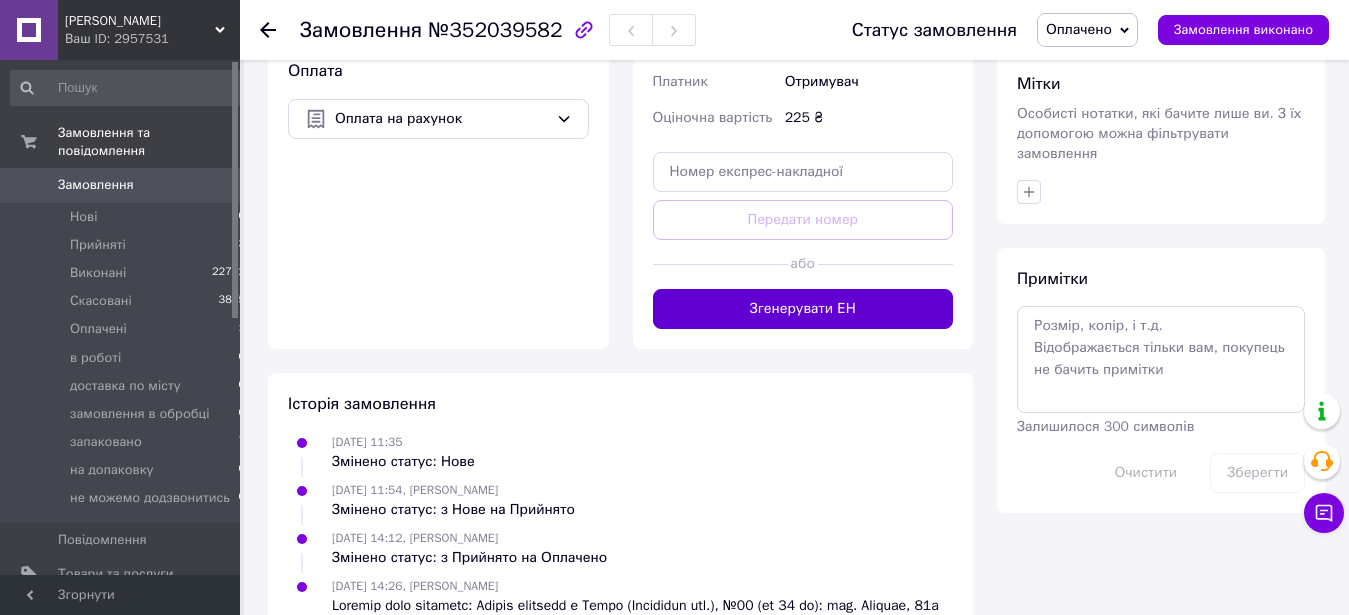 click on "Згенерувати ЕН" at bounding box center [803, 309] 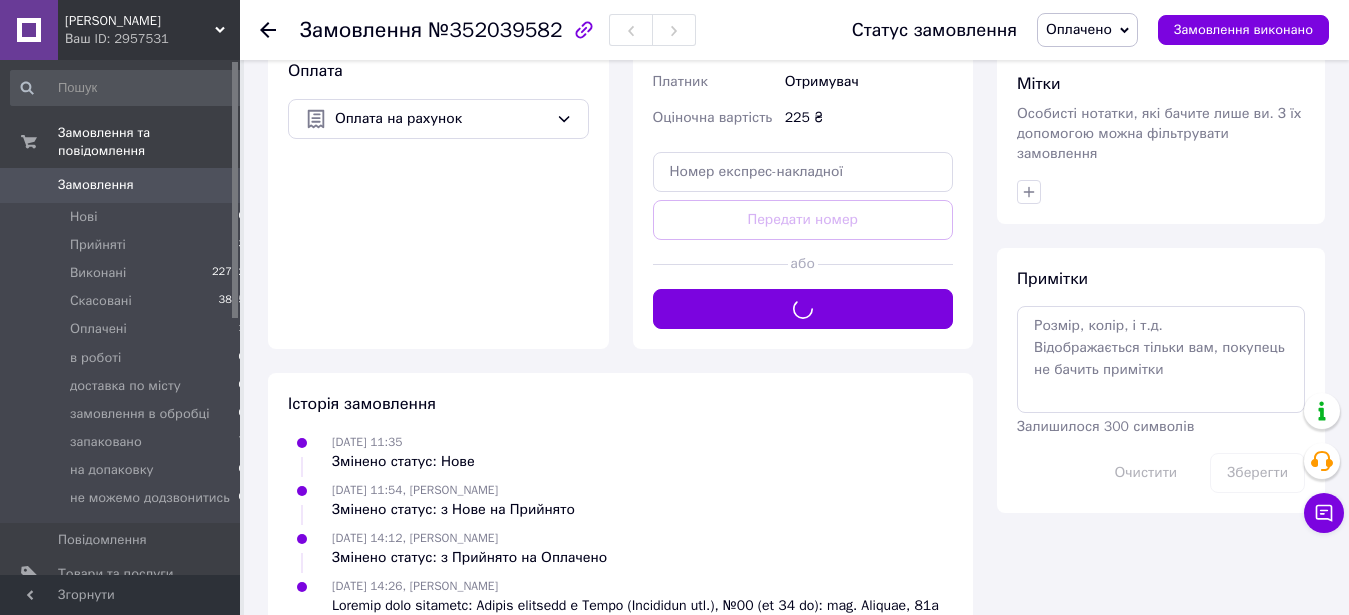 click on "Оплачено" at bounding box center (1079, 29) 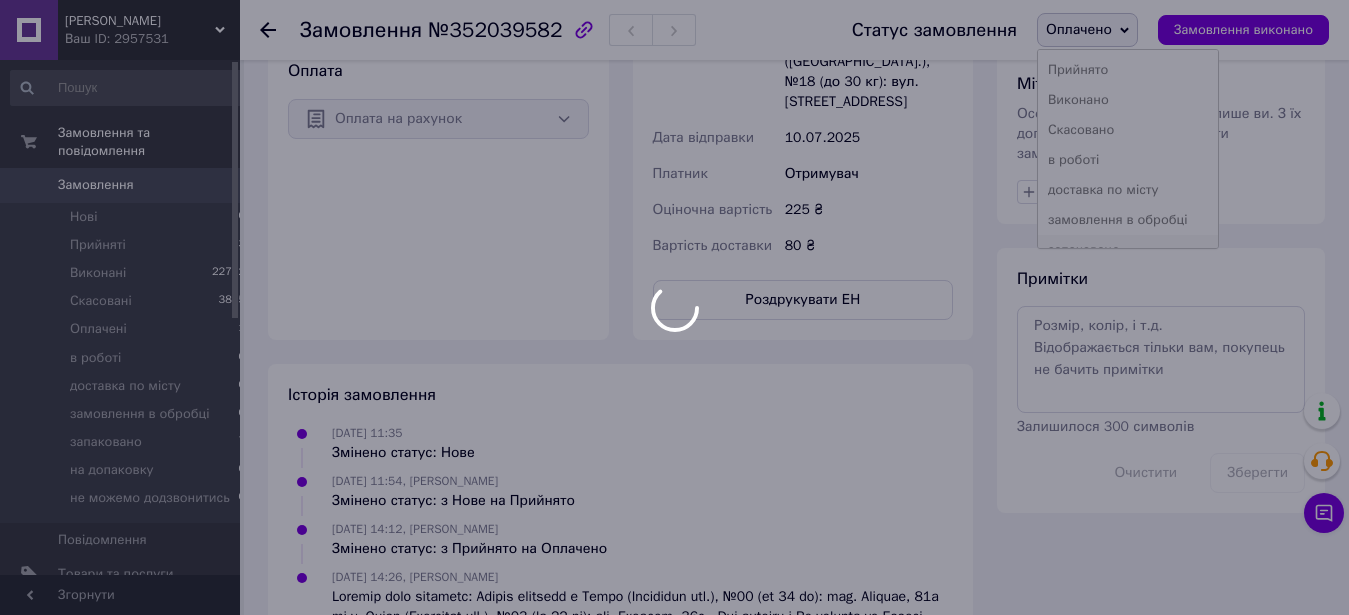 scroll, scrollTop: 99, scrollLeft: 0, axis: vertical 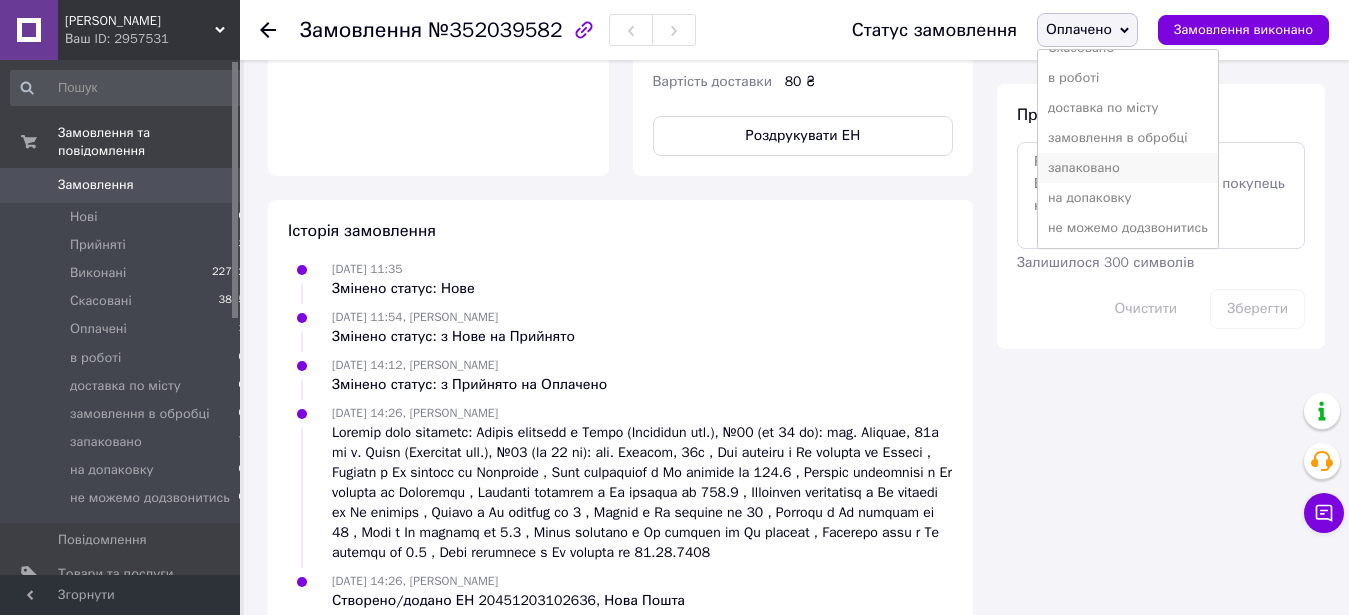 click on "запаковано" at bounding box center (1128, 168) 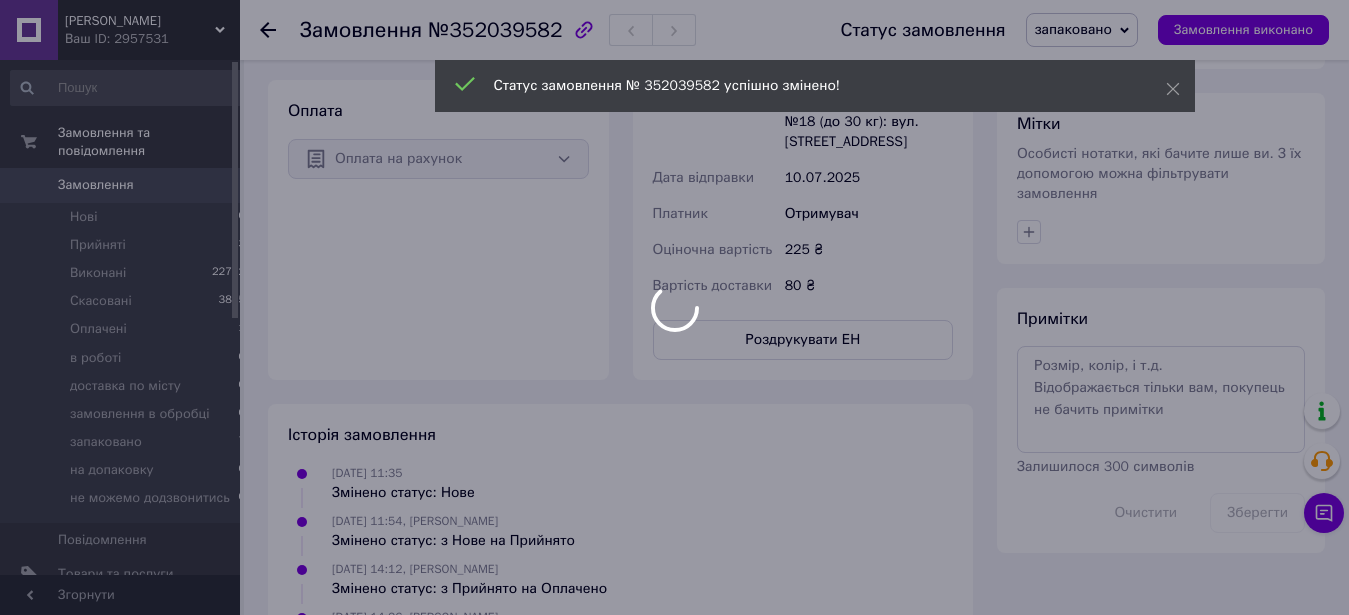 scroll, scrollTop: 776, scrollLeft: 0, axis: vertical 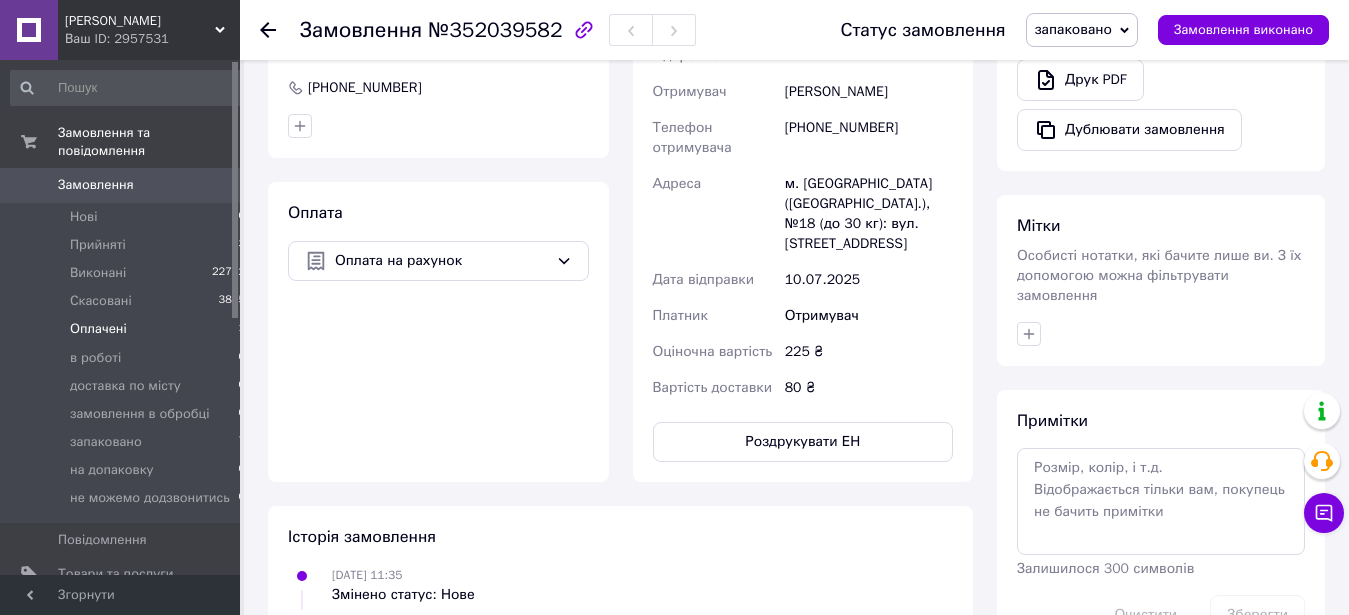 click on "Оплачені 1" at bounding box center (128, 329) 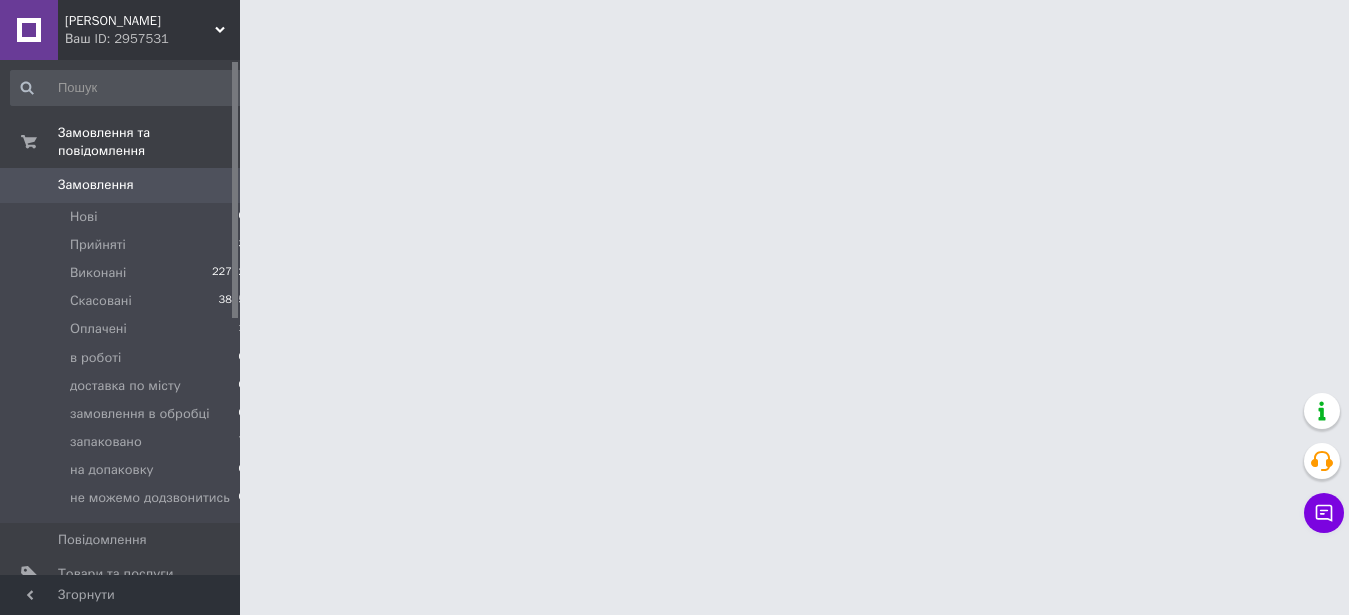 scroll, scrollTop: 0, scrollLeft: 0, axis: both 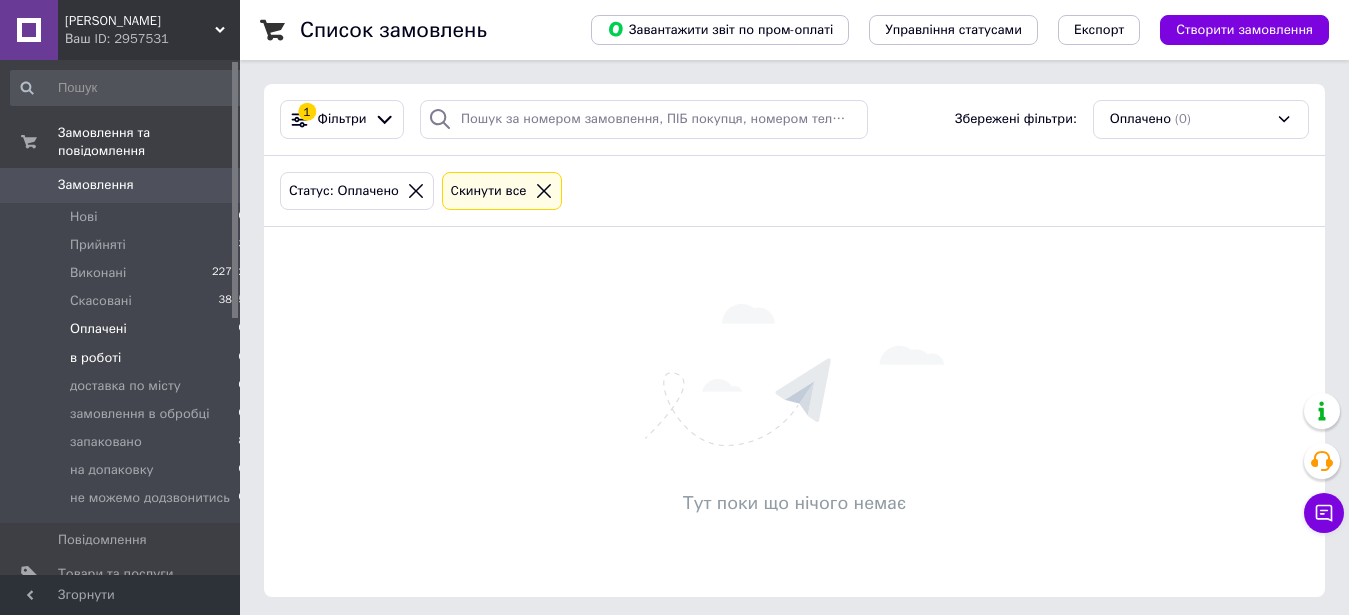 click on "в роботі 0" at bounding box center (128, 358) 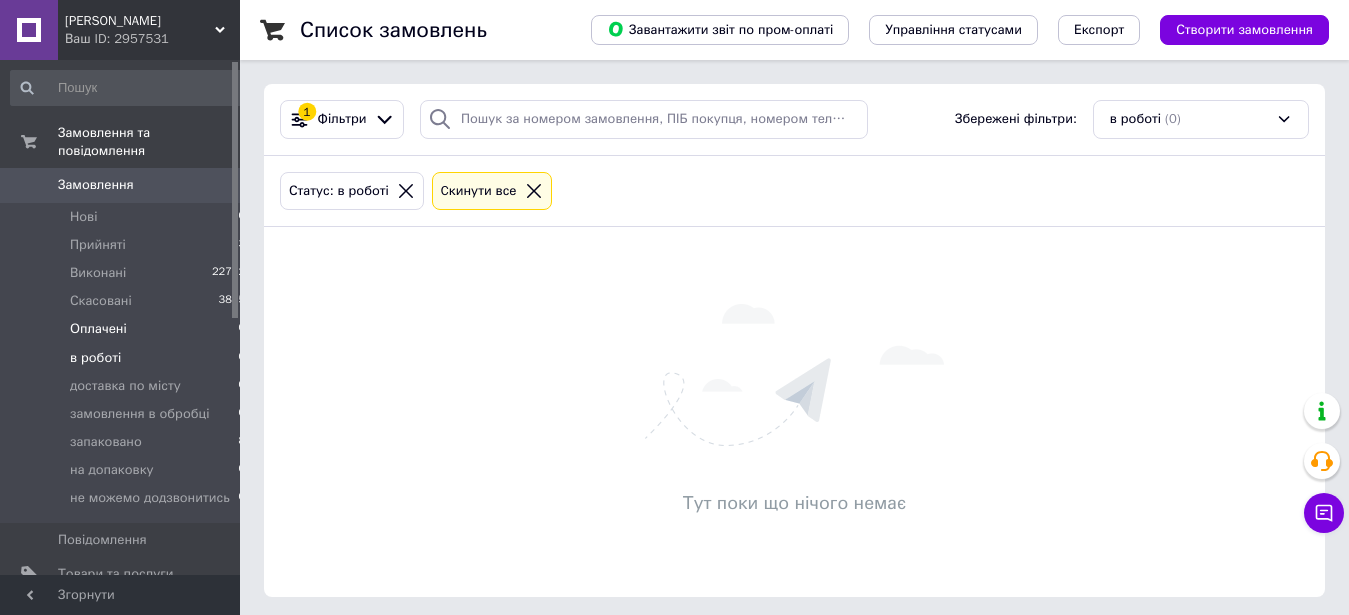 click on "Оплачені 0" at bounding box center [128, 329] 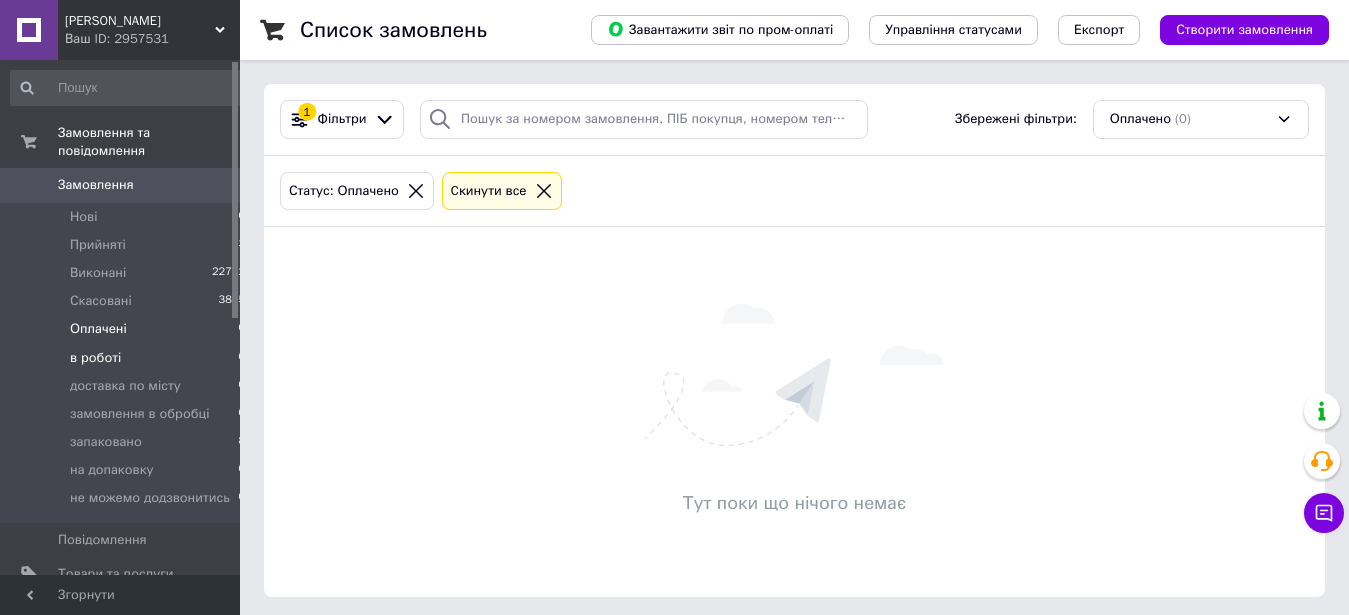 click on "в роботі" at bounding box center (95, 358) 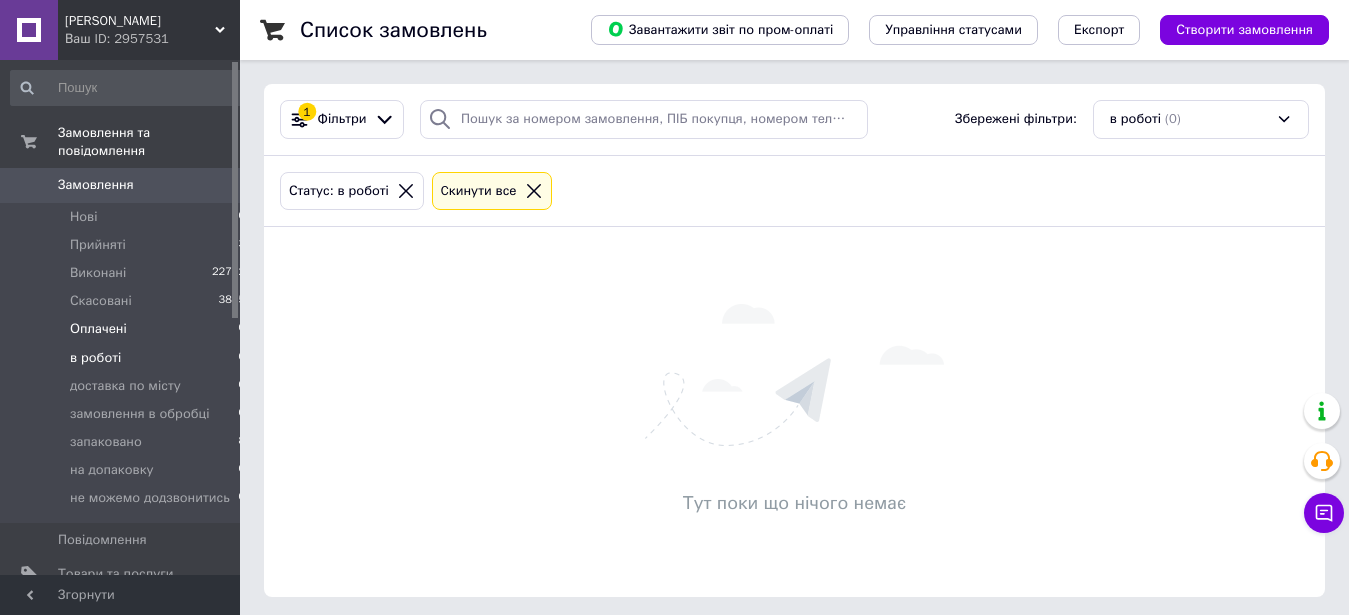 click on "Оплачені" at bounding box center [98, 329] 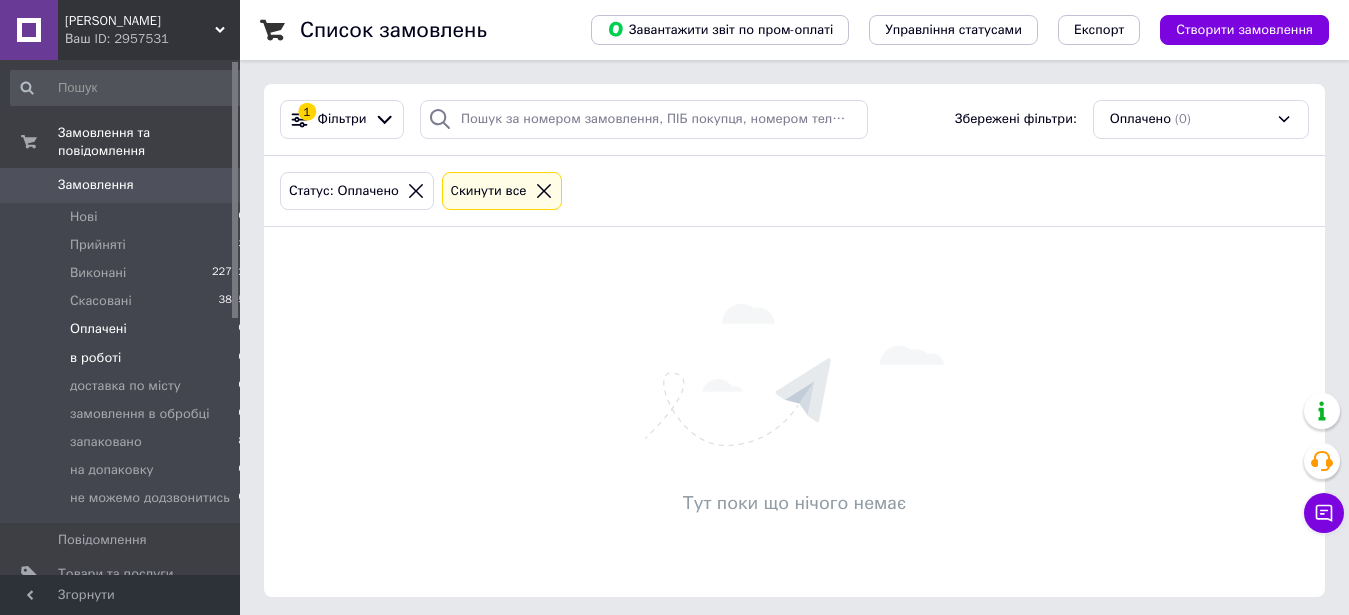 click on "в роботі 0" at bounding box center [128, 358] 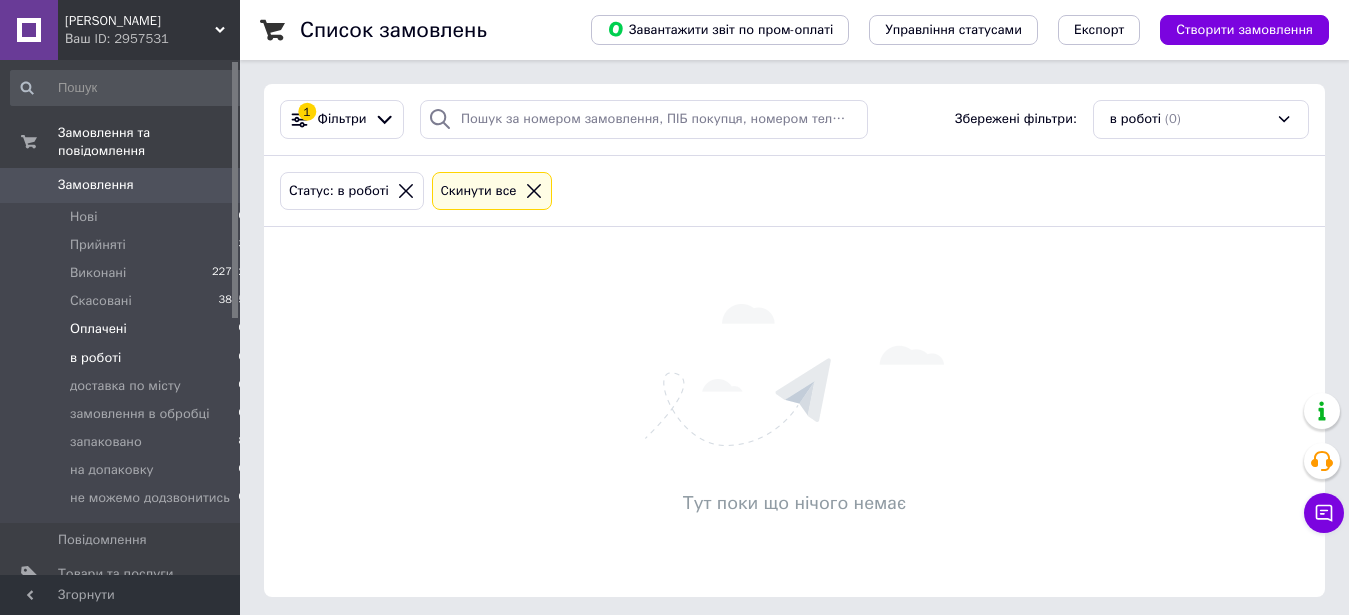 click on "Оплачені 0" at bounding box center [128, 329] 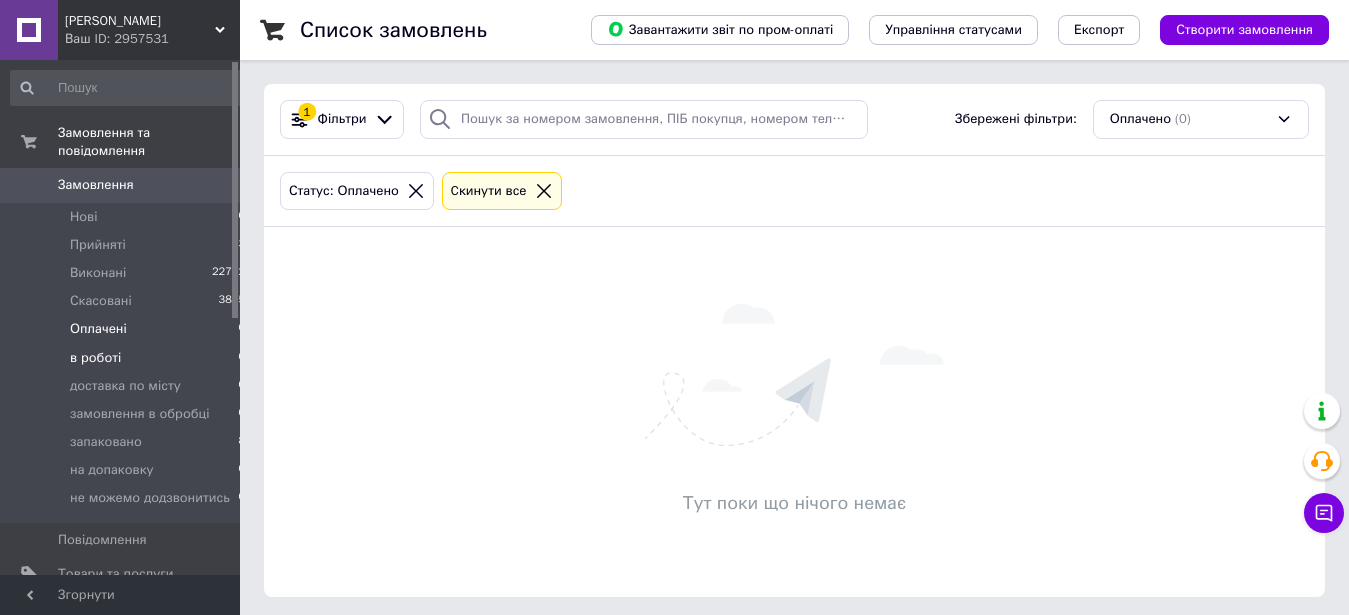 click on "в роботі 0" at bounding box center (128, 358) 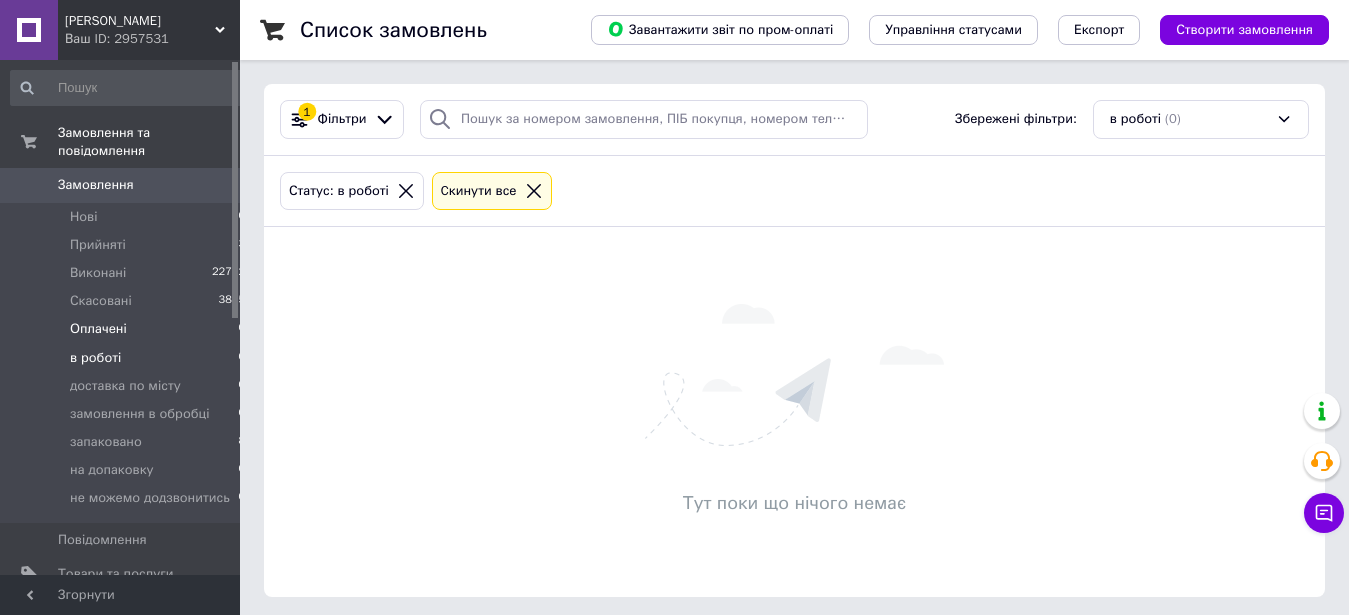 click on "Оплачені 0" at bounding box center (128, 329) 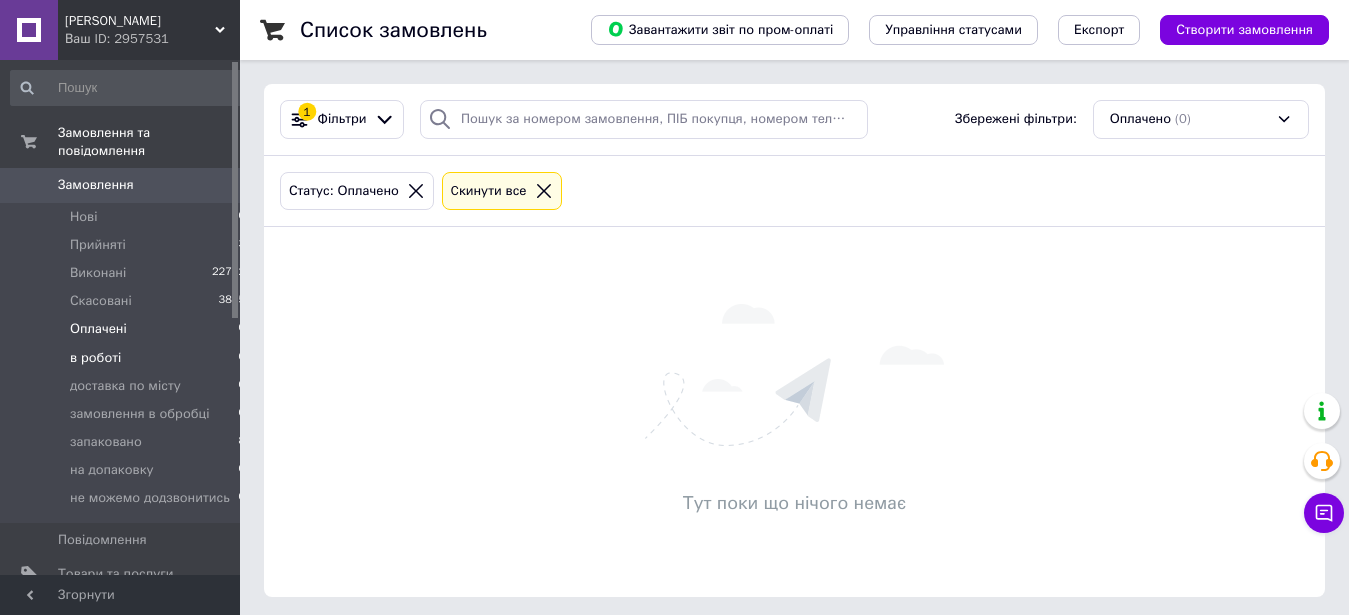 click on "в роботі" at bounding box center [95, 358] 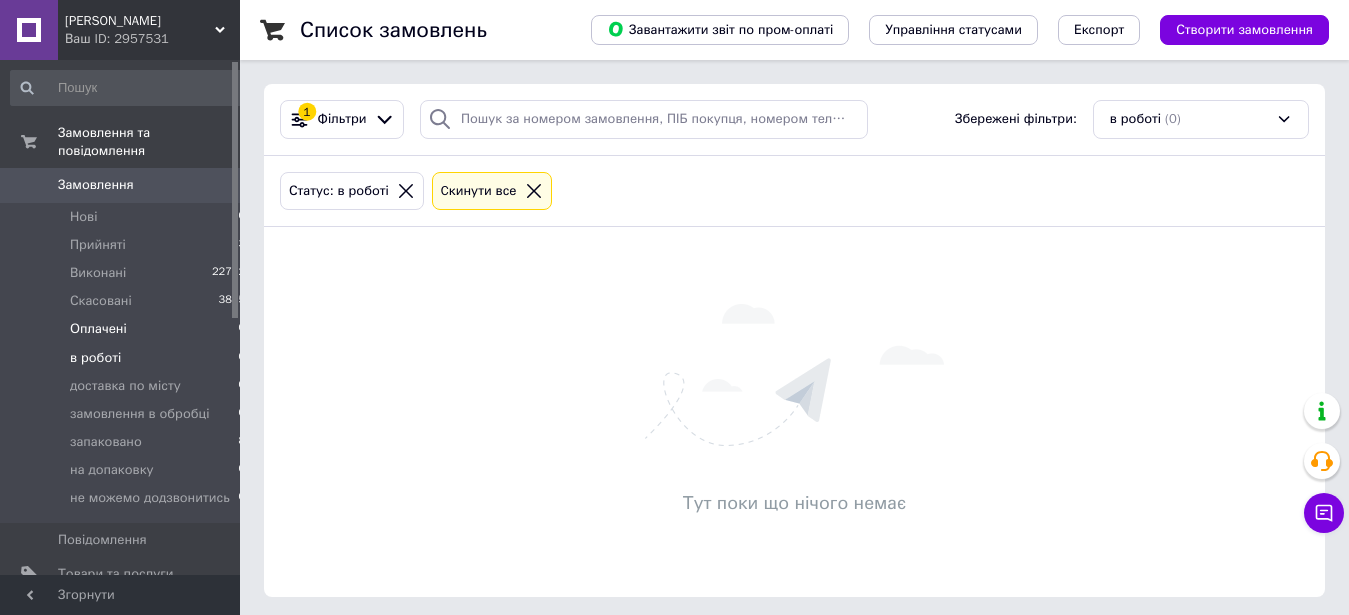 click on "Оплачені" at bounding box center (98, 329) 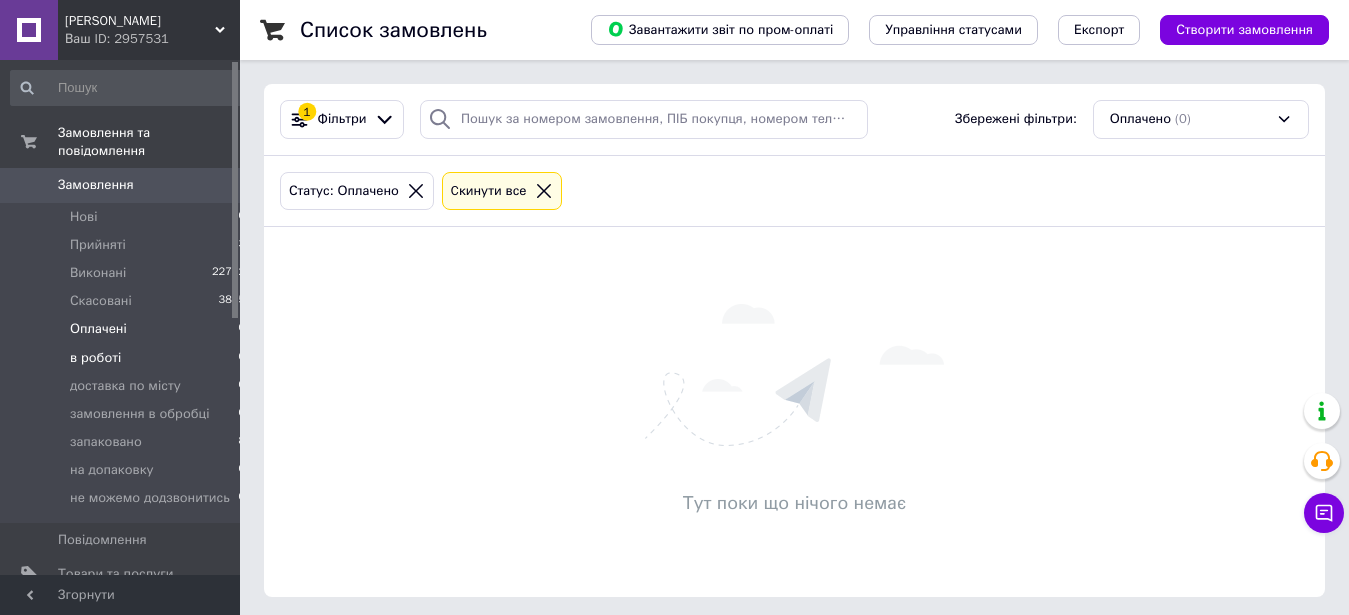click on "в роботі 0" at bounding box center (128, 358) 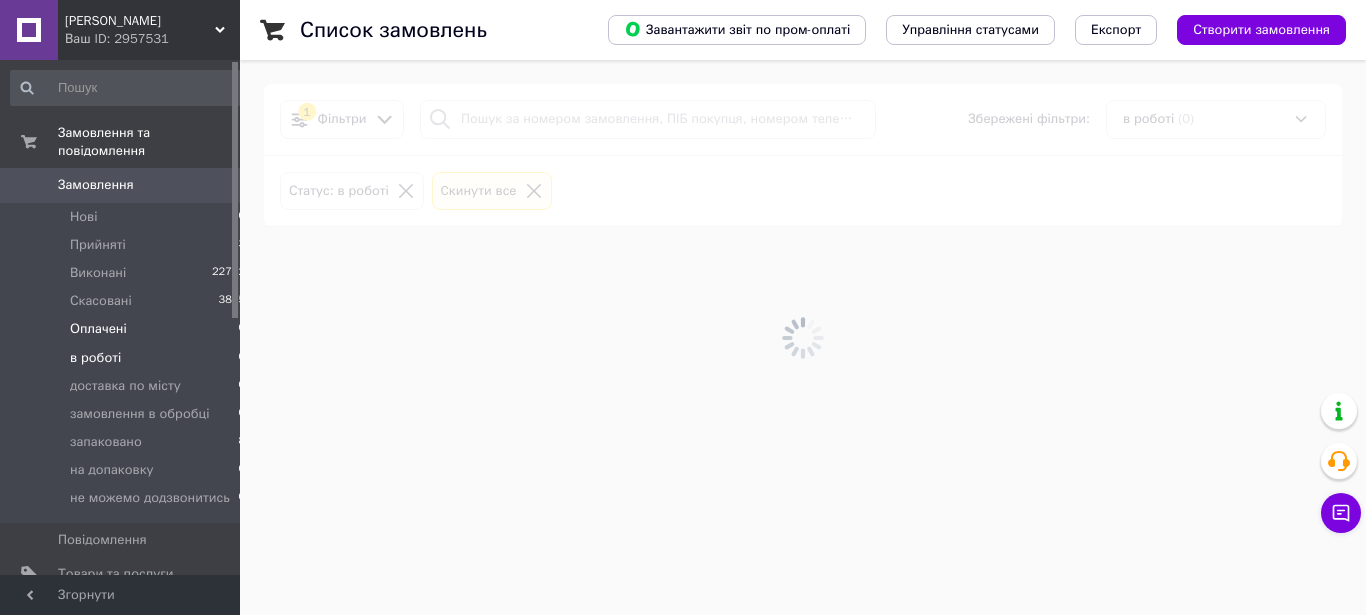 click on "Оплачені" at bounding box center (98, 329) 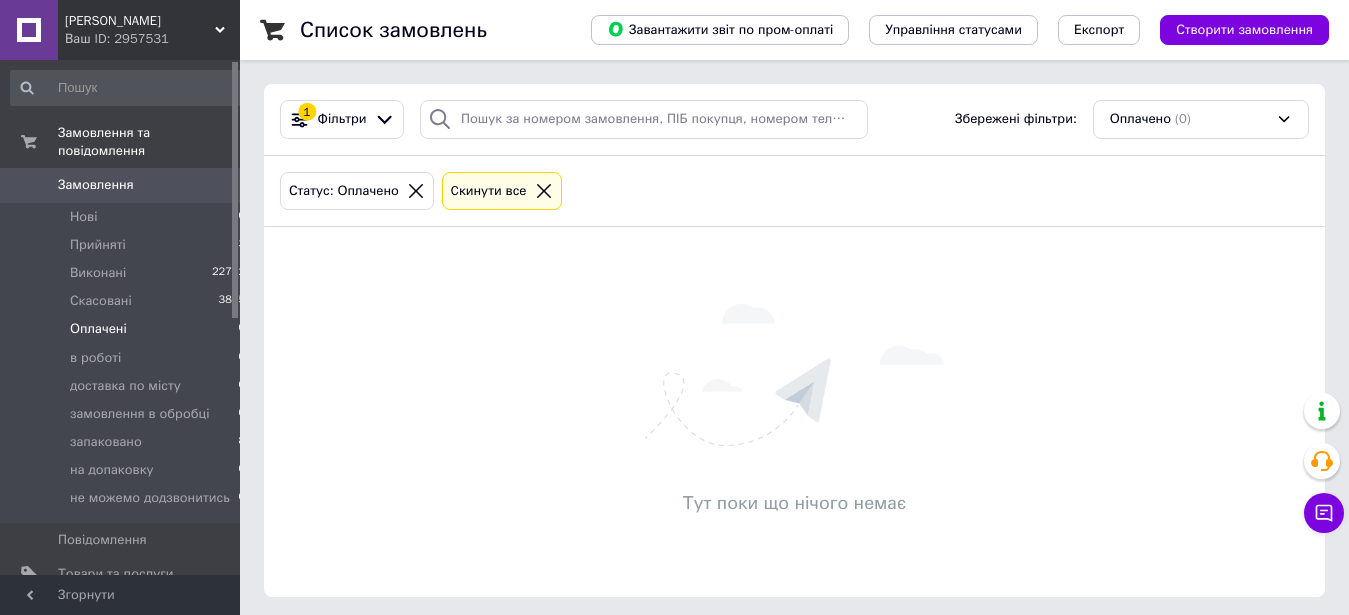 drag, startPoint x: 103, startPoint y: 342, endPoint x: 109, endPoint y: 306, distance: 36.496574 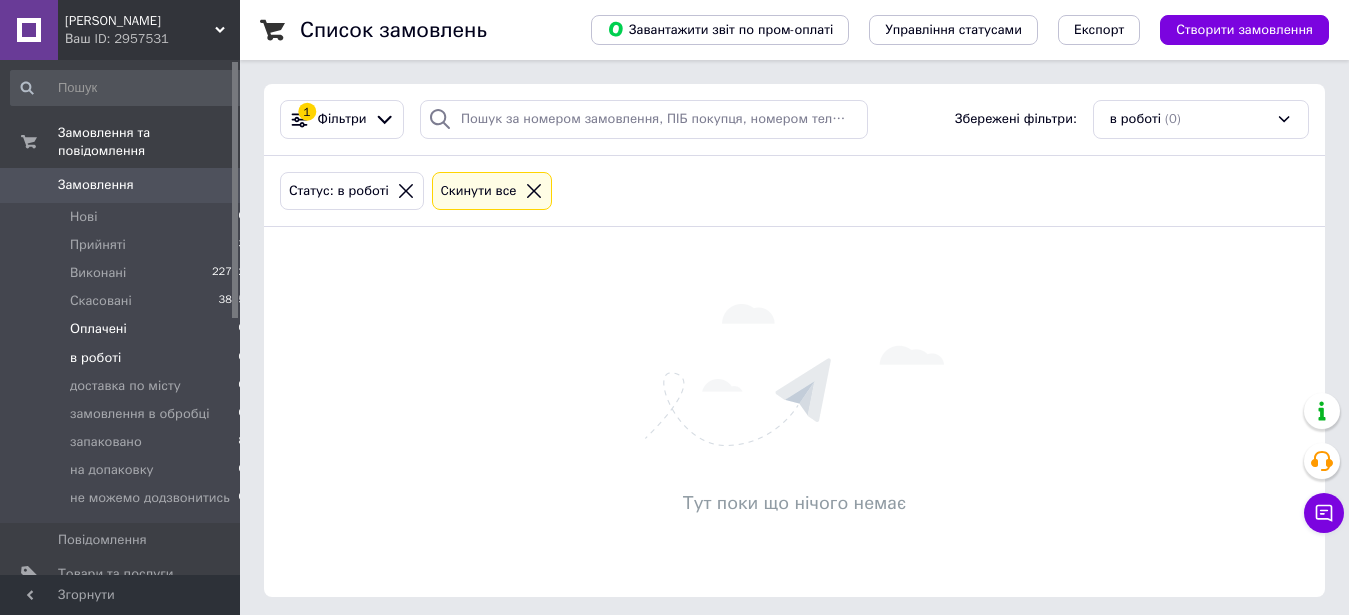 click on "Оплачені" at bounding box center (98, 329) 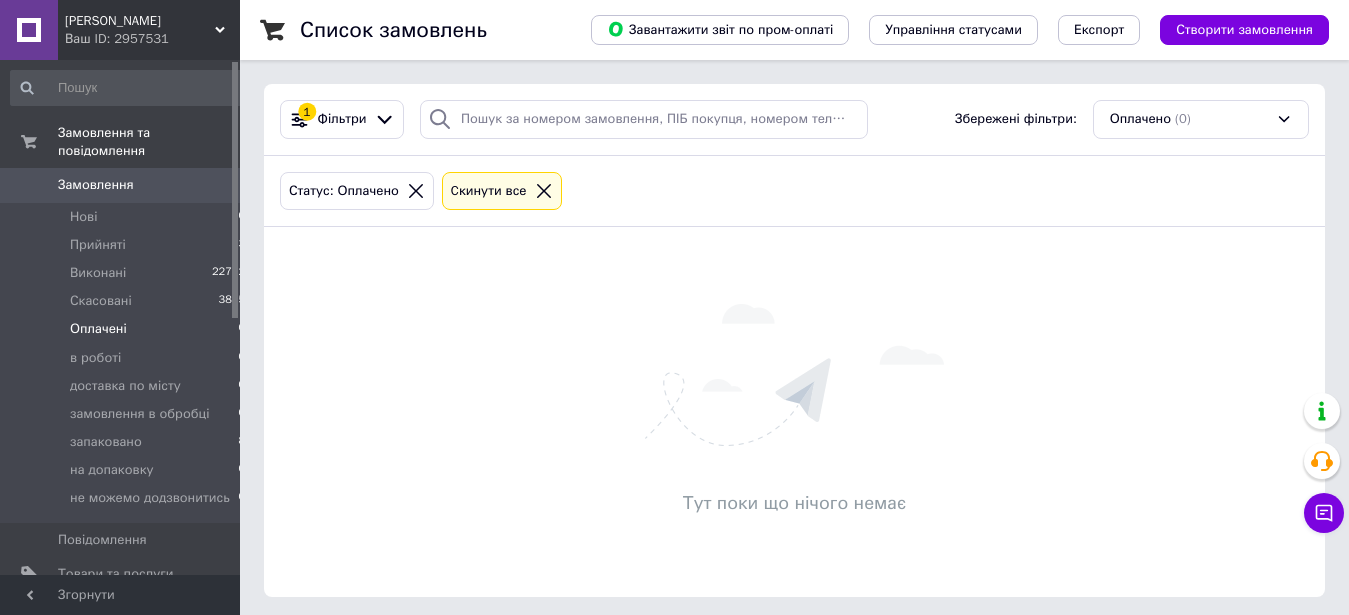 click on "в роботі 0" at bounding box center (128, 358) 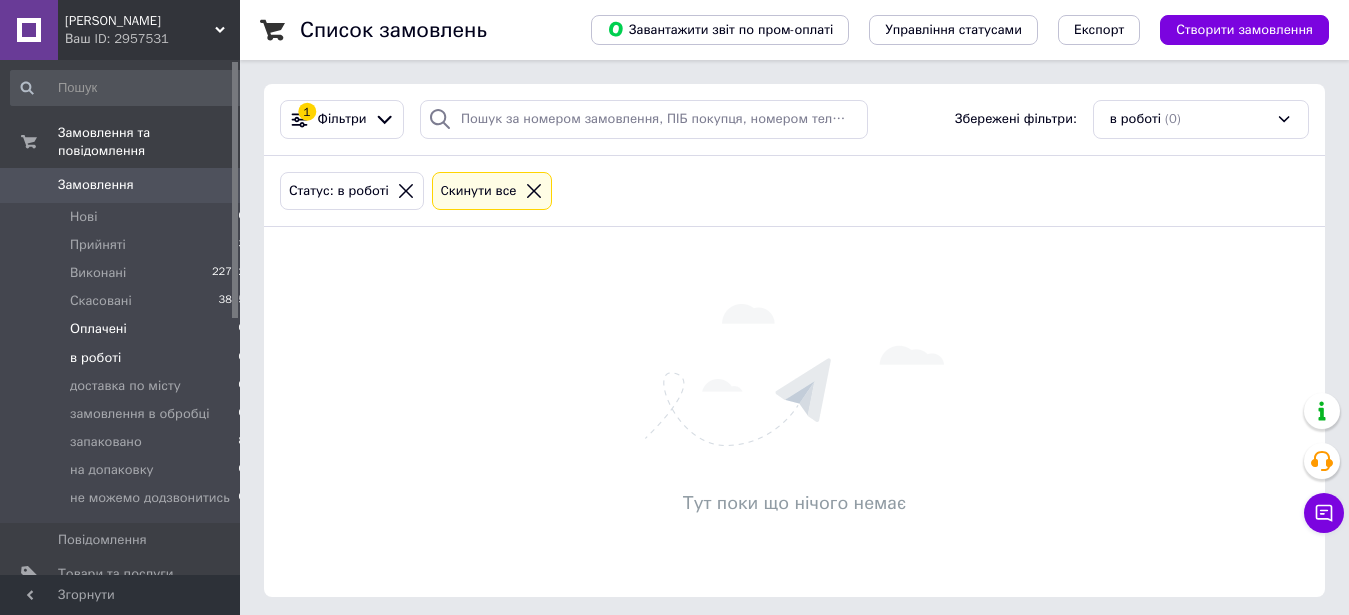 click on "Оплачені 0" at bounding box center [128, 329] 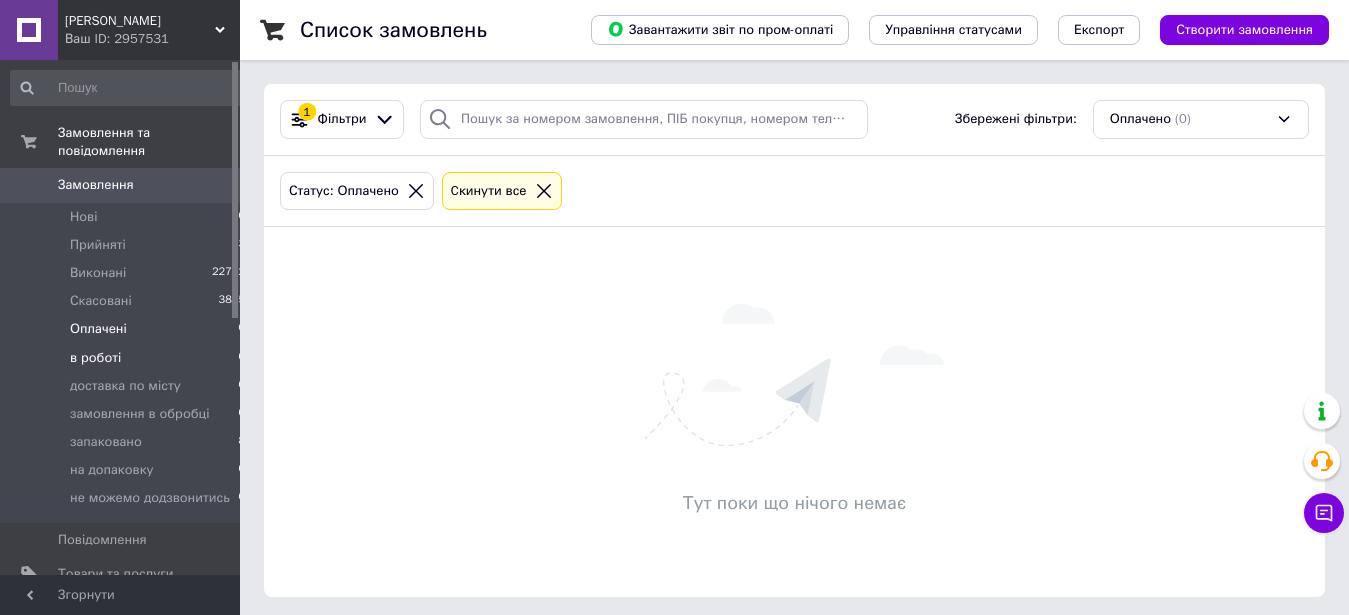 click on "в роботі 0" at bounding box center (128, 358) 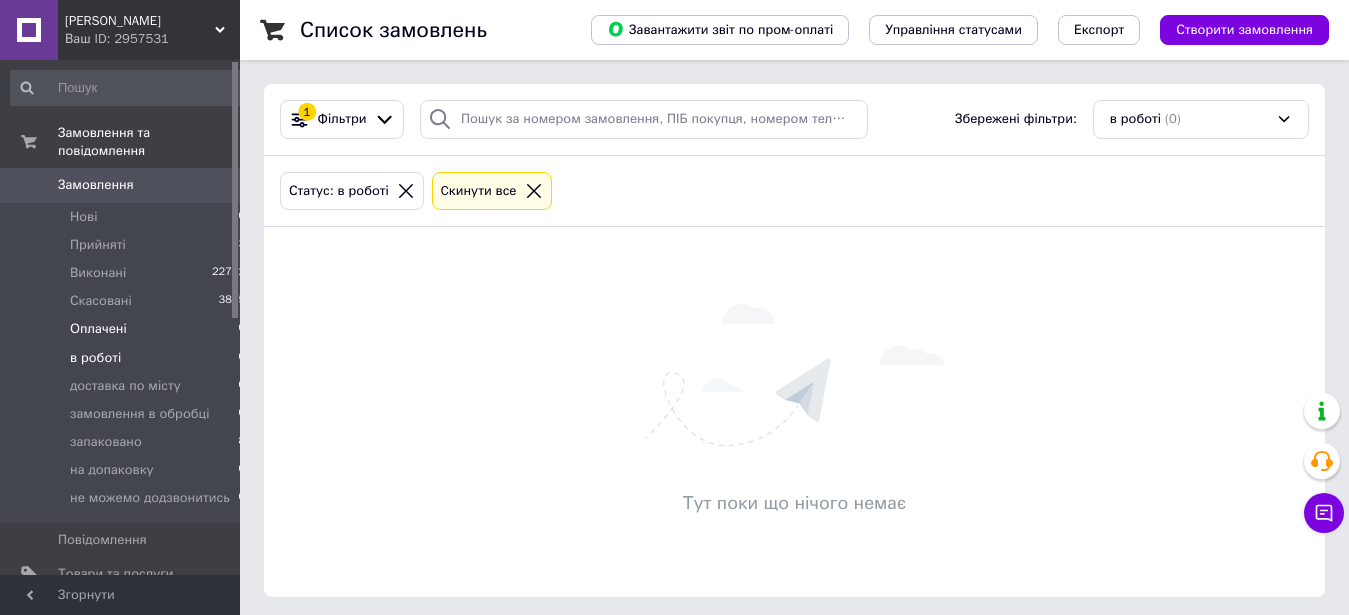 click on "Оплачені 0" at bounding box center (128, 329) 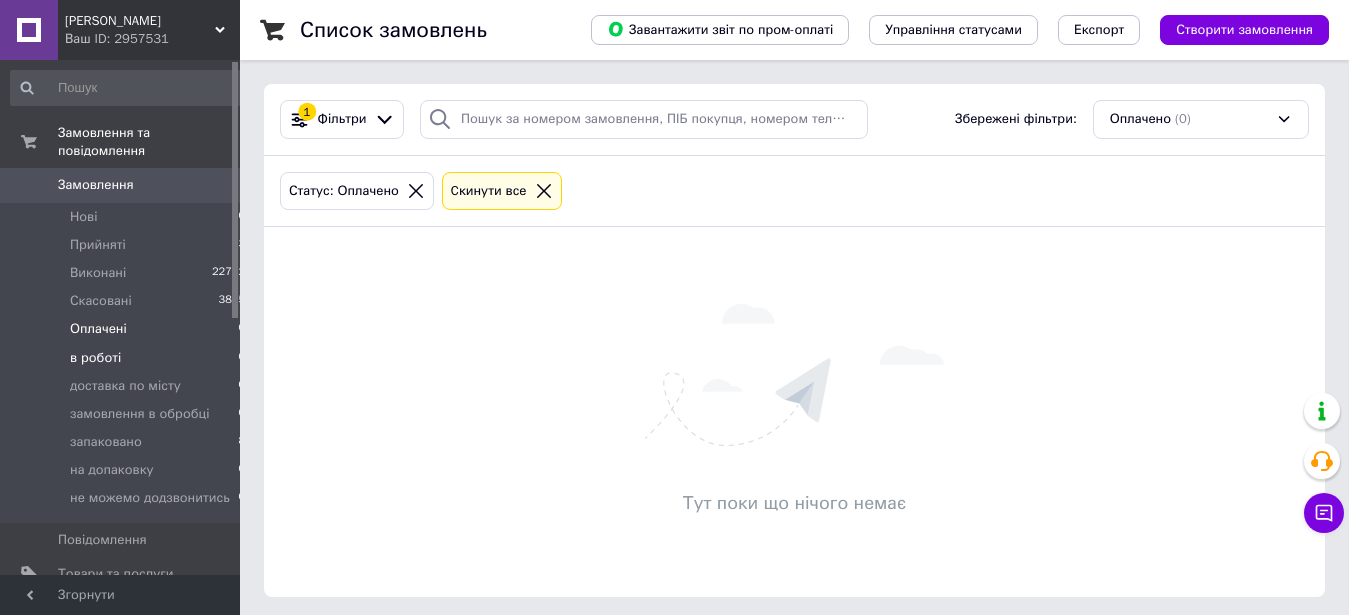 click on "в роботі" at bounding box center (95, 358) 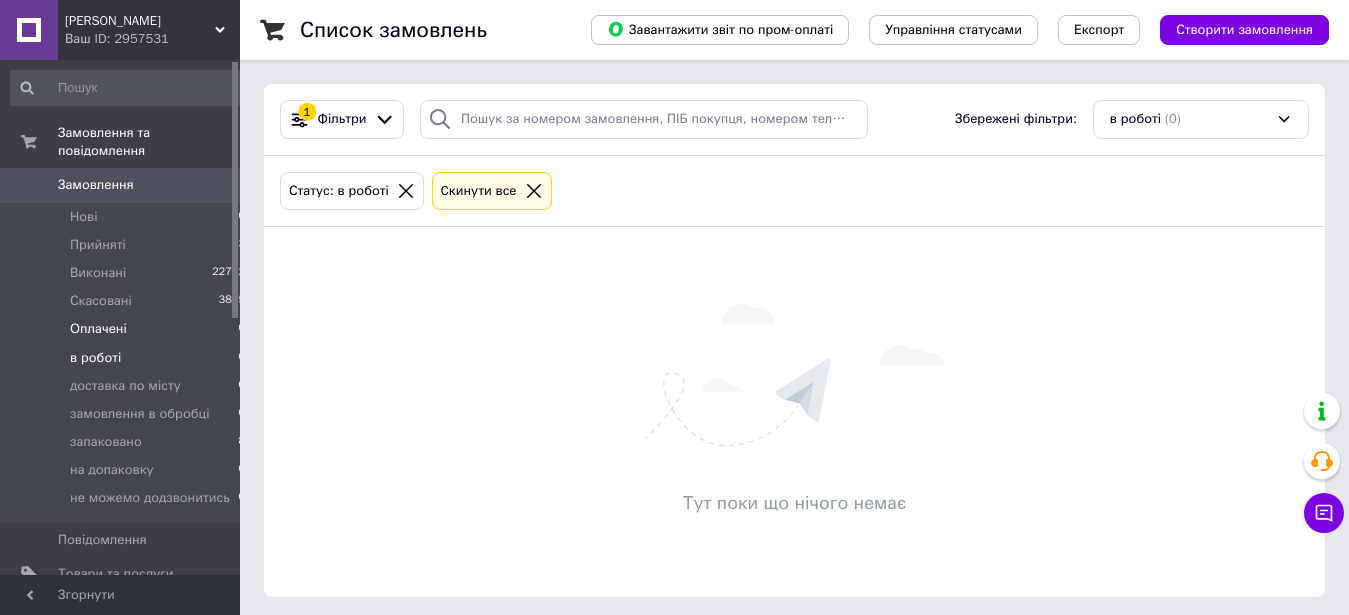 click on "Оплачені" at bounding box center [98, 329] 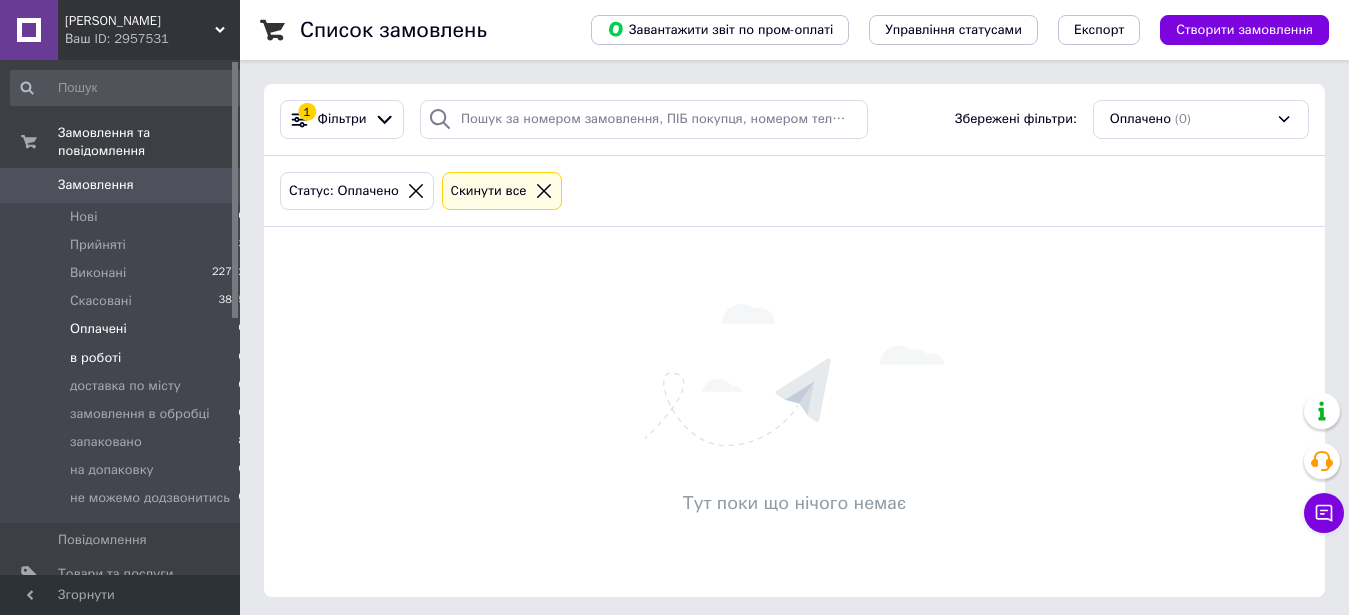 click on "в роботі" at bounding box center [95, 358] 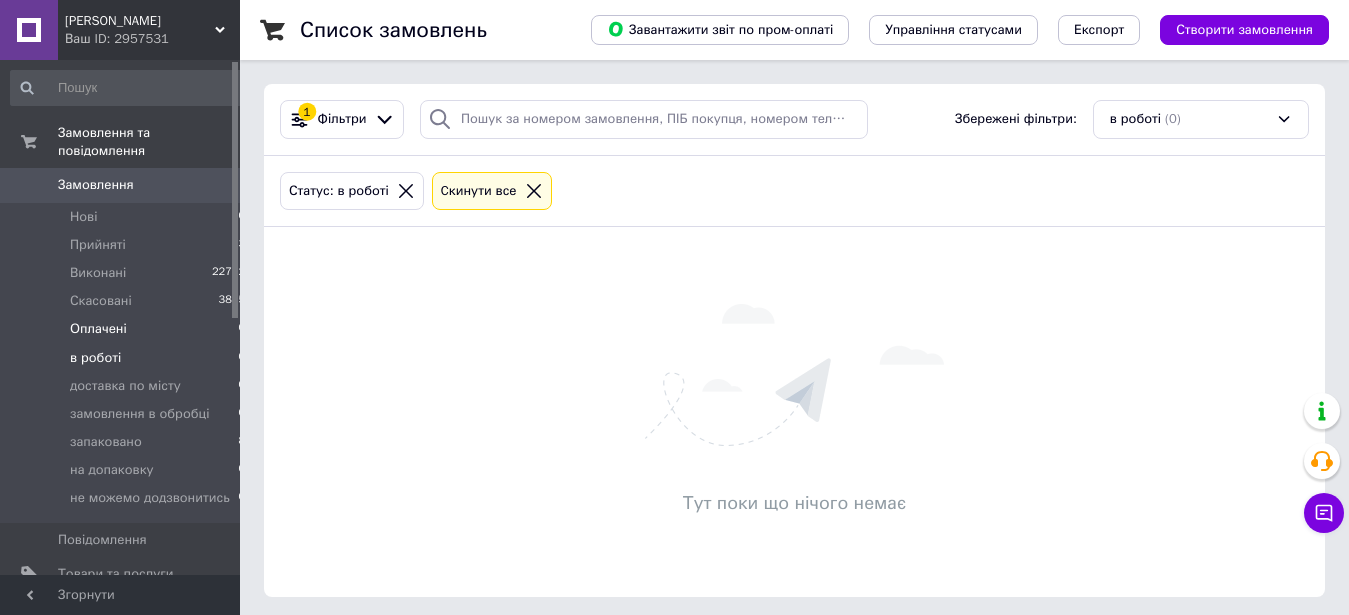 click on "Оплачені" at bounding box center (98, 329) 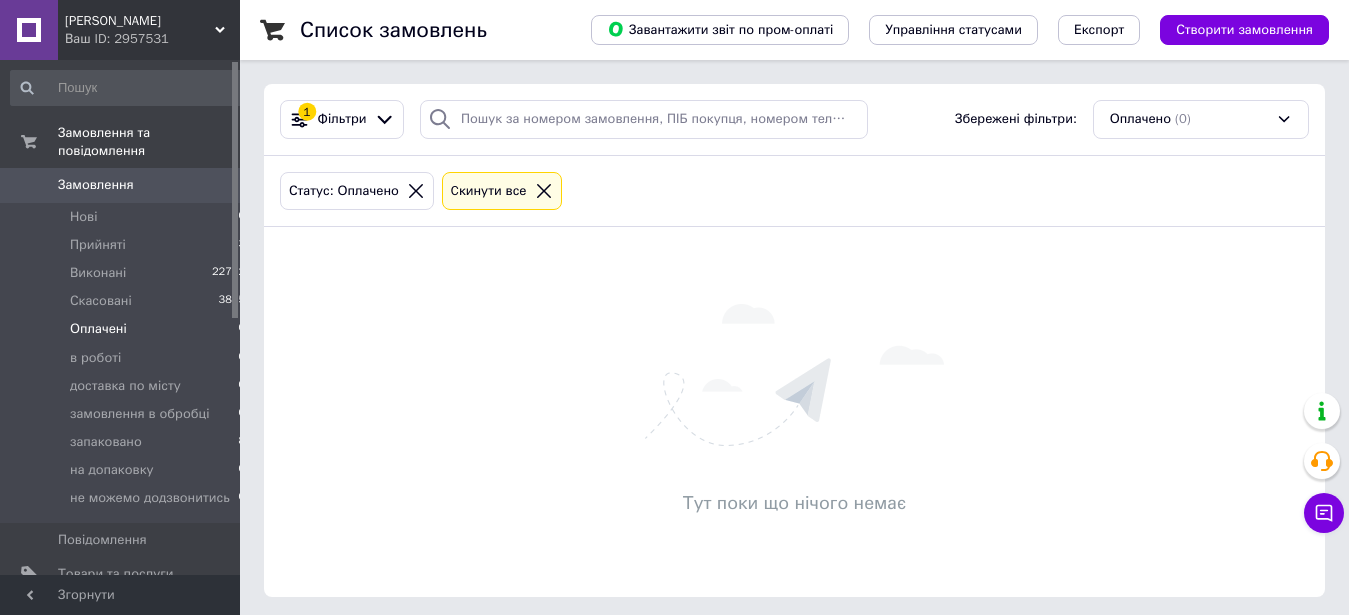 drag, startPoint x: 129, startPoint y: 346, endPoint x: 129, endPoint y: 316, distance: 30 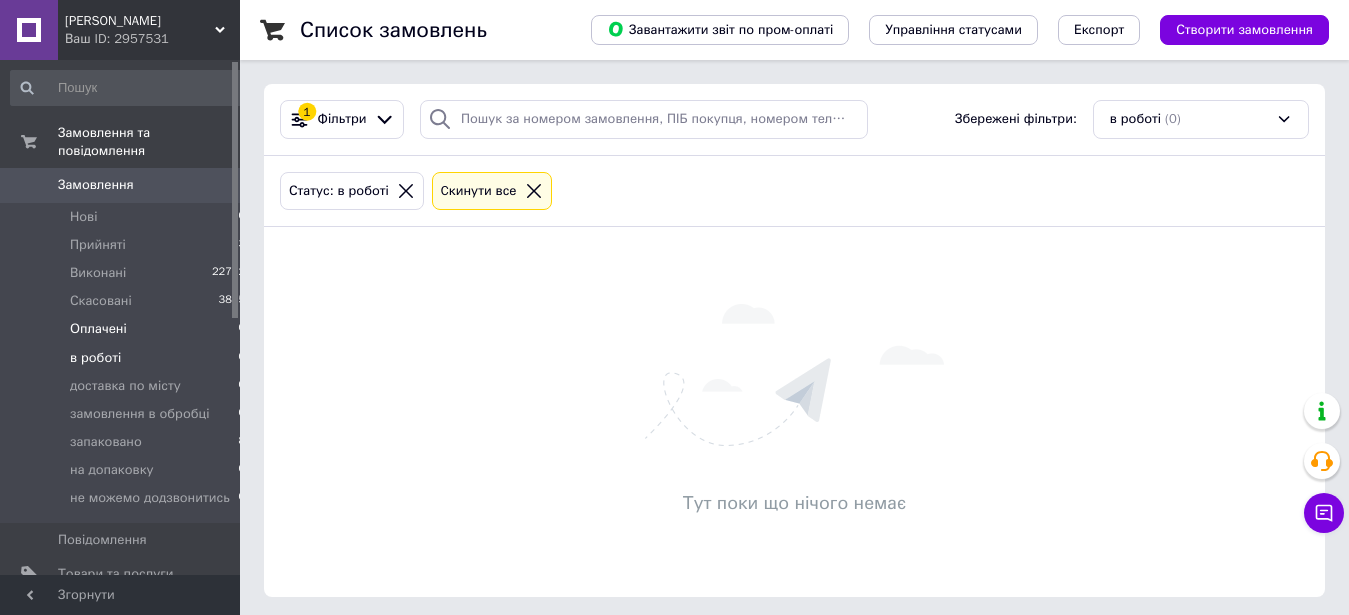 click on "Оплачені 0" at bounding box center [128, 329] 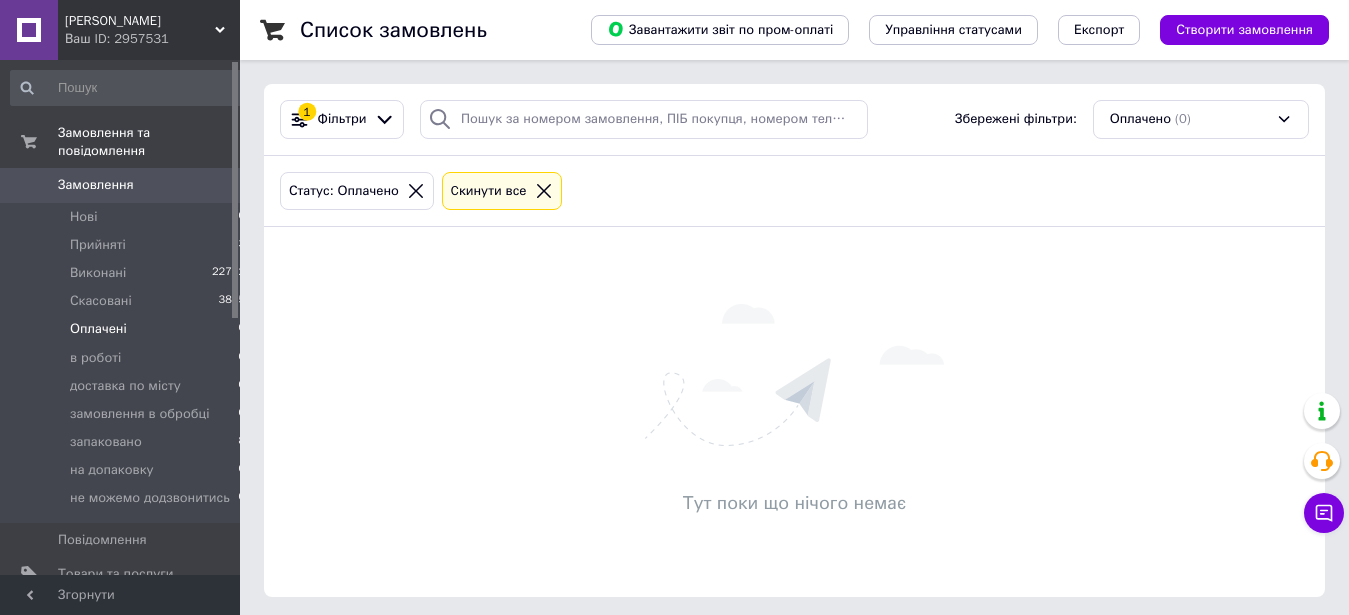 click on "Оплачені 0" at bounding box center (128, 329) 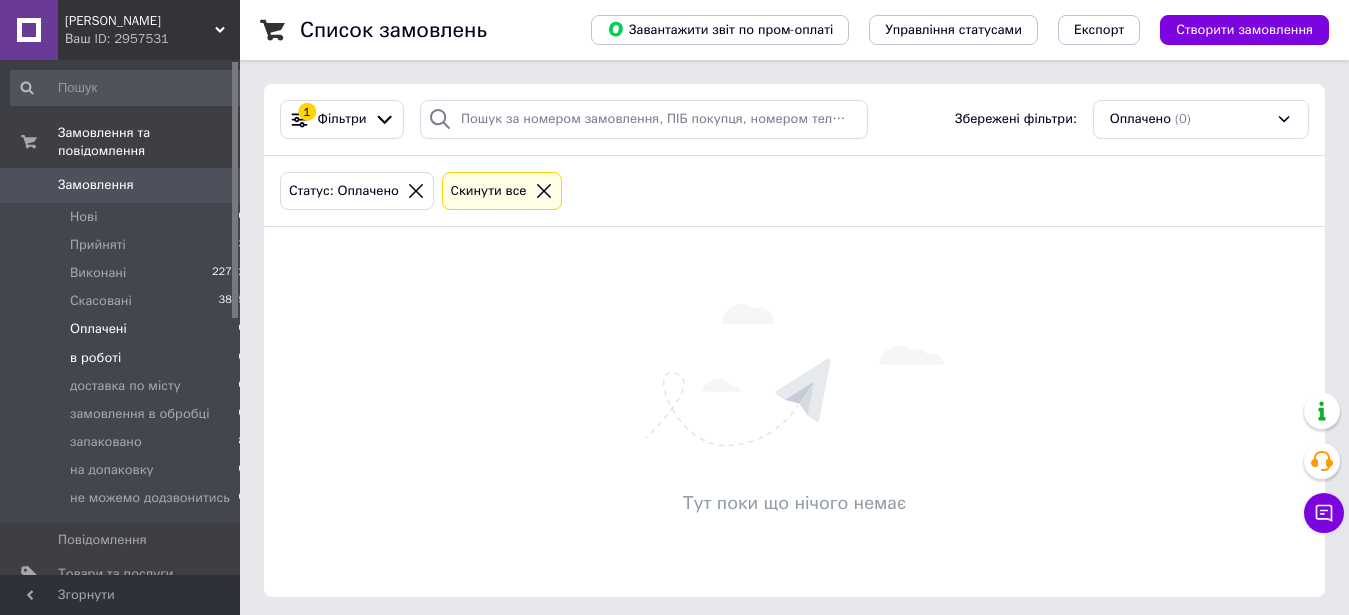 click on "в роботі 0" at bounding box center [128, 358] 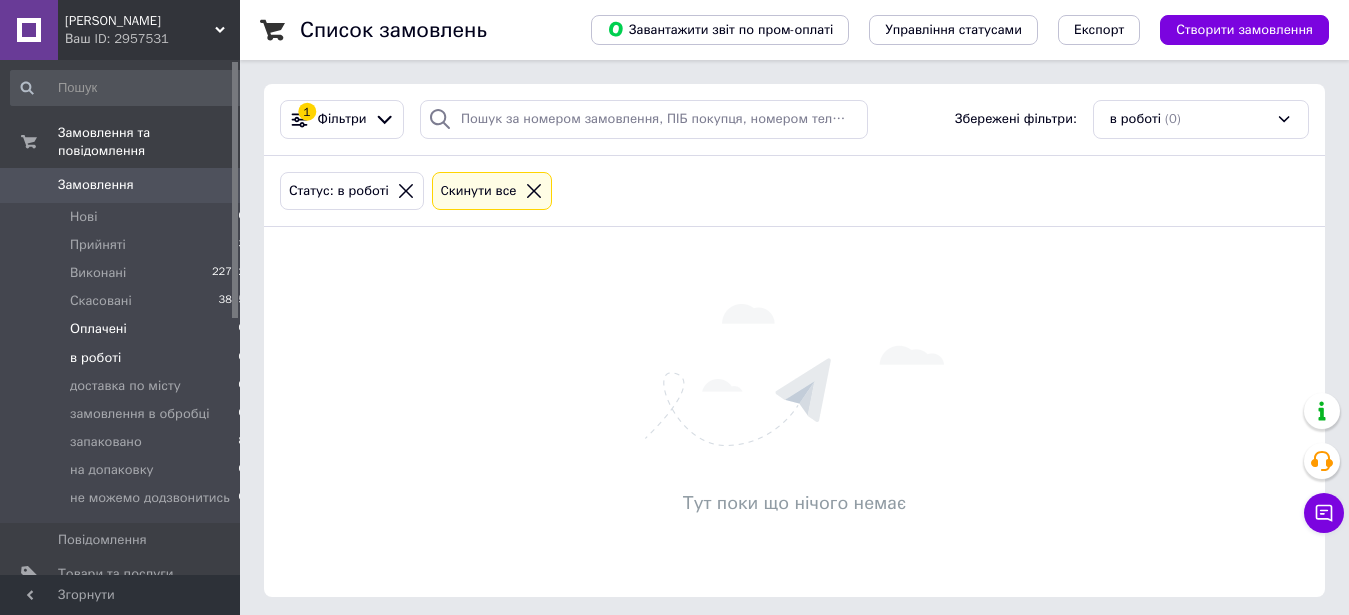 click on "Оплачені 0" at bounding box center (128, 329) 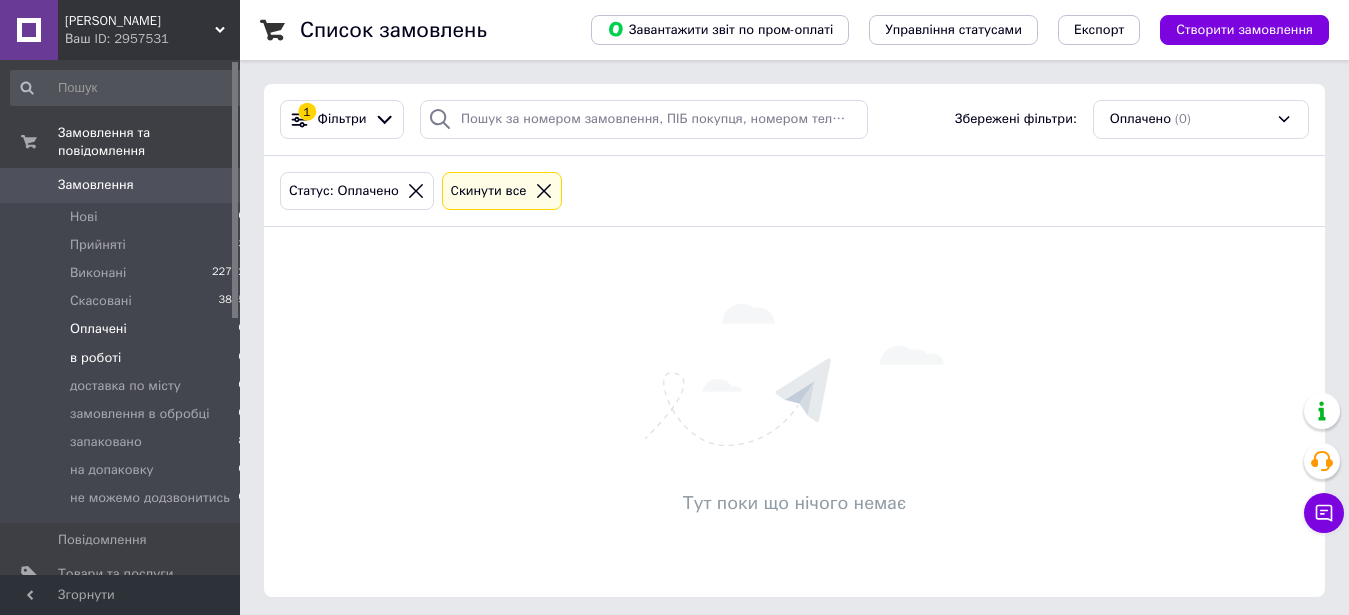 click on "в роботі" at bounding box center (95, 358) 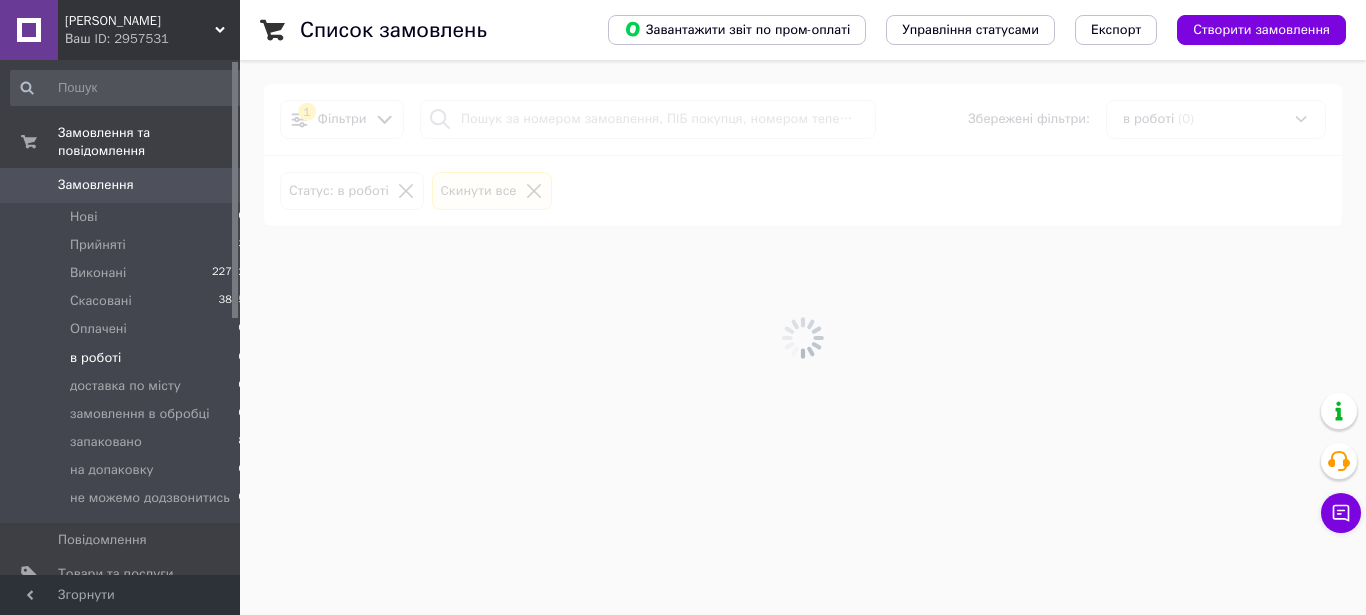 drag, startPoint x: 115, startPoint y: 314, endPoint x: 103, endPoint y: 339, distance: 27.730848 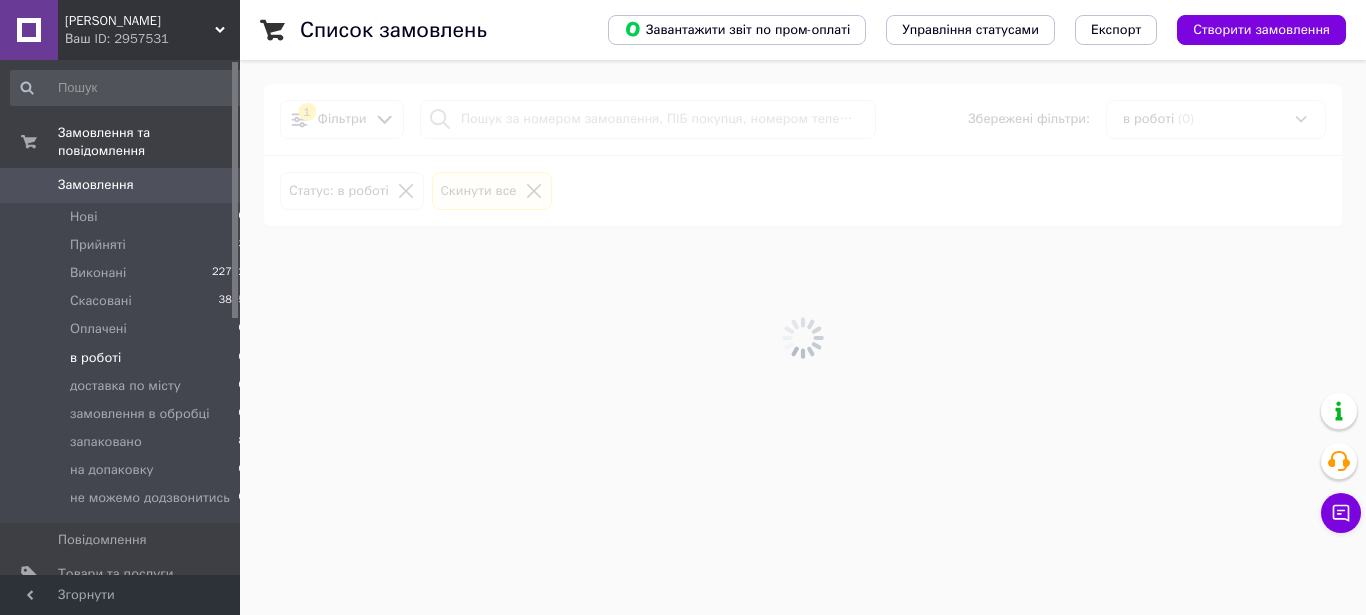 click on "Оплачені" at bounding box center (98, 329) 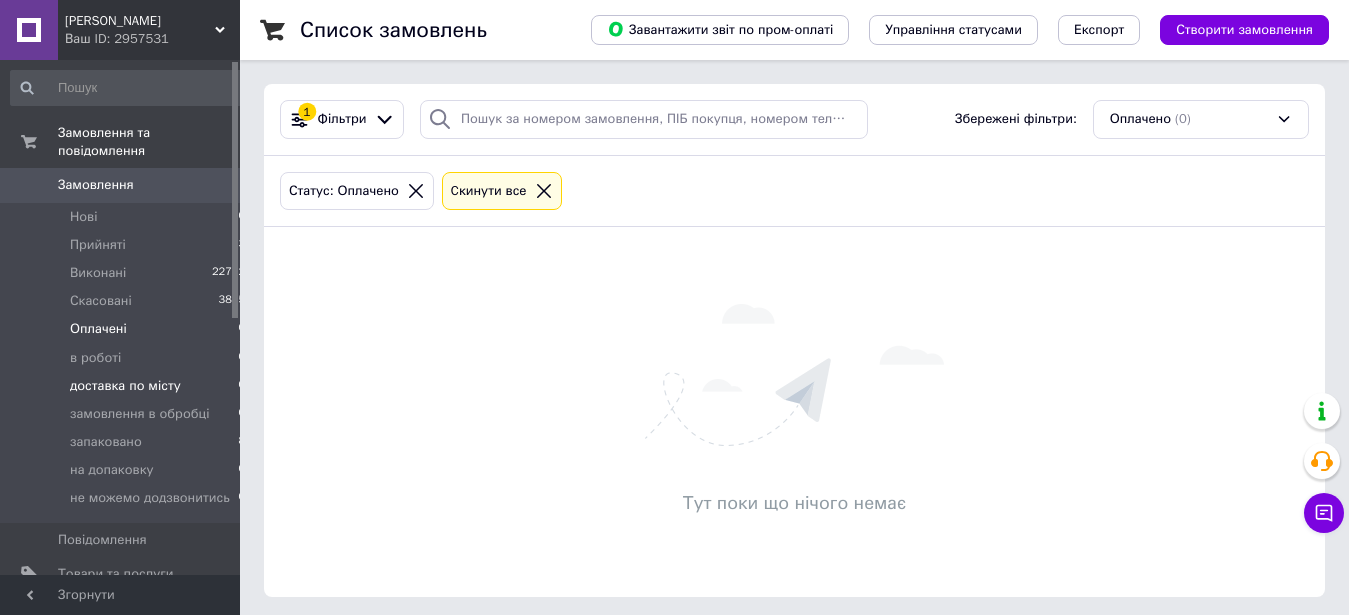click on "доставка по місту 0" at bounding box center (128, 386) 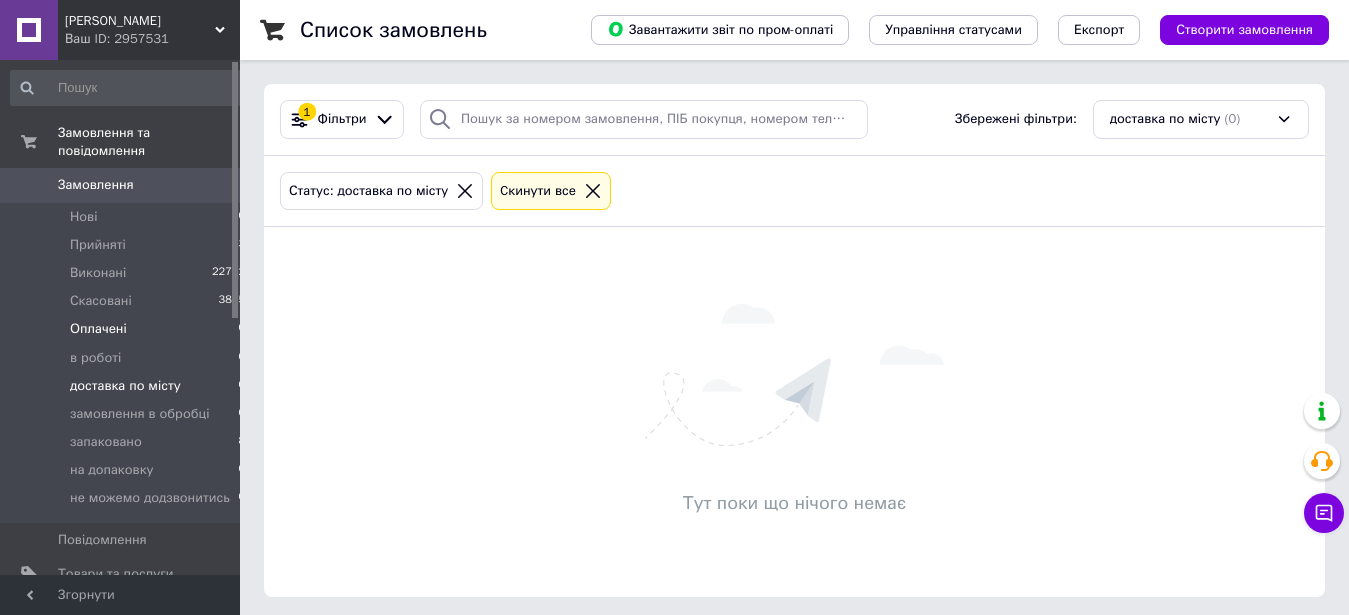 click on "Оплачені 0" at bounding box center [128, 329] 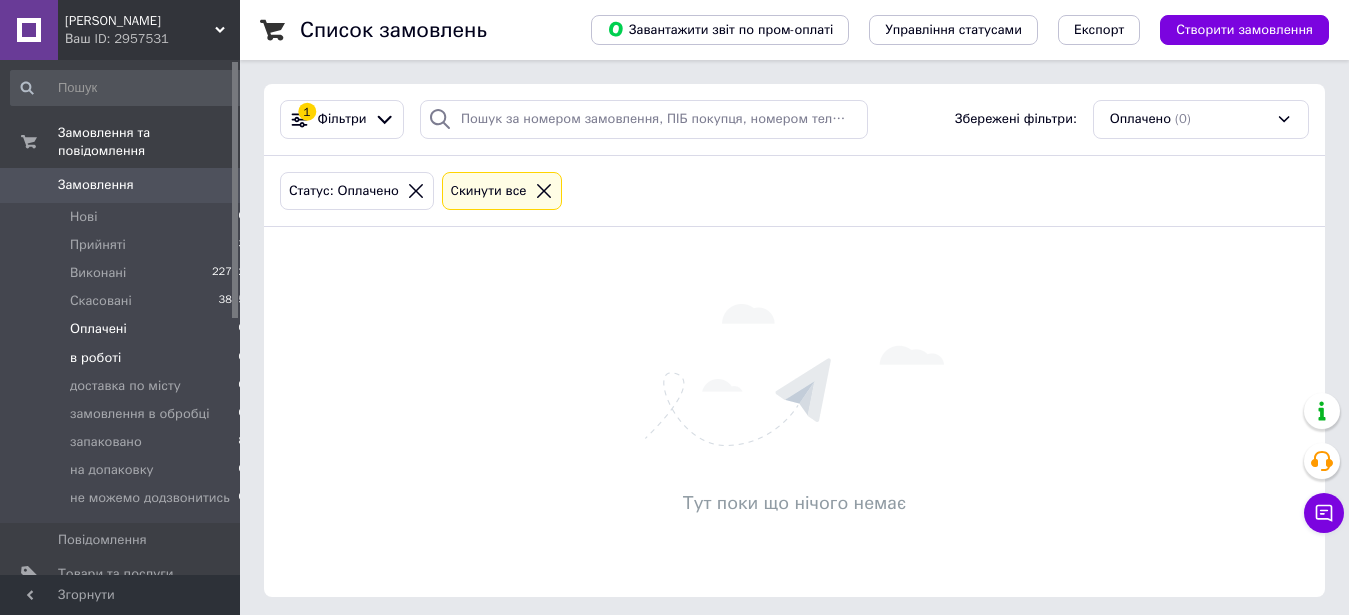 click on "в роботі 0" at bounding box center (128, 358) 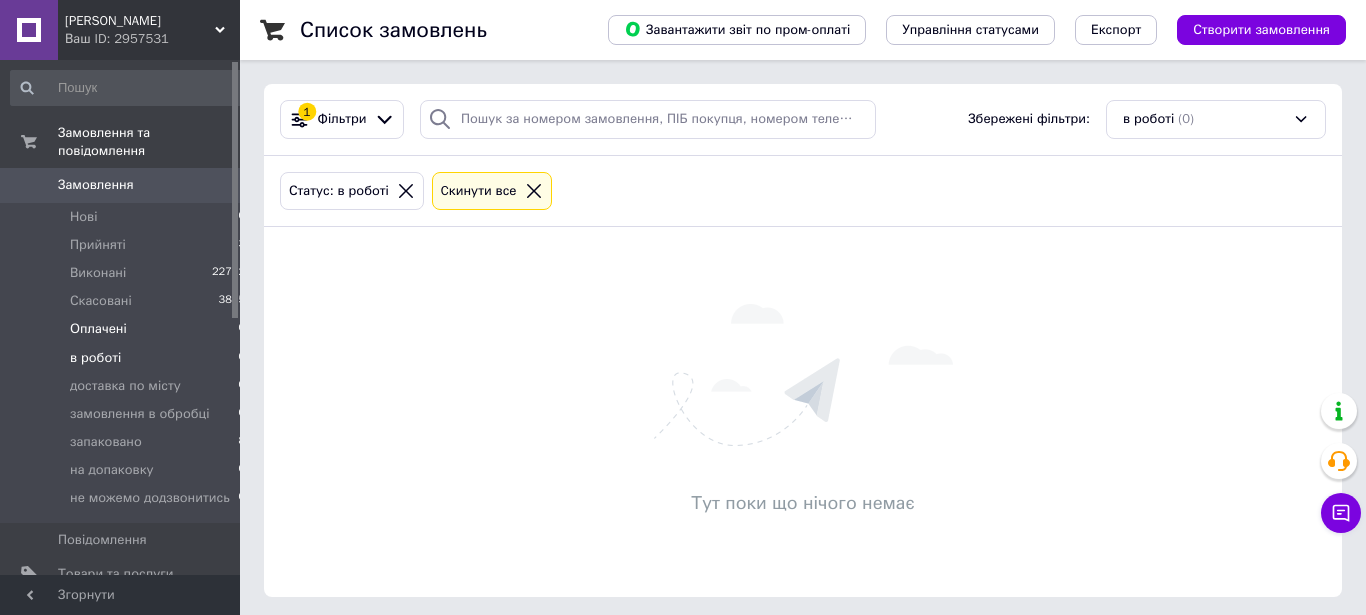 click on "Оплачені 0" at bounding box center [128, 329] 